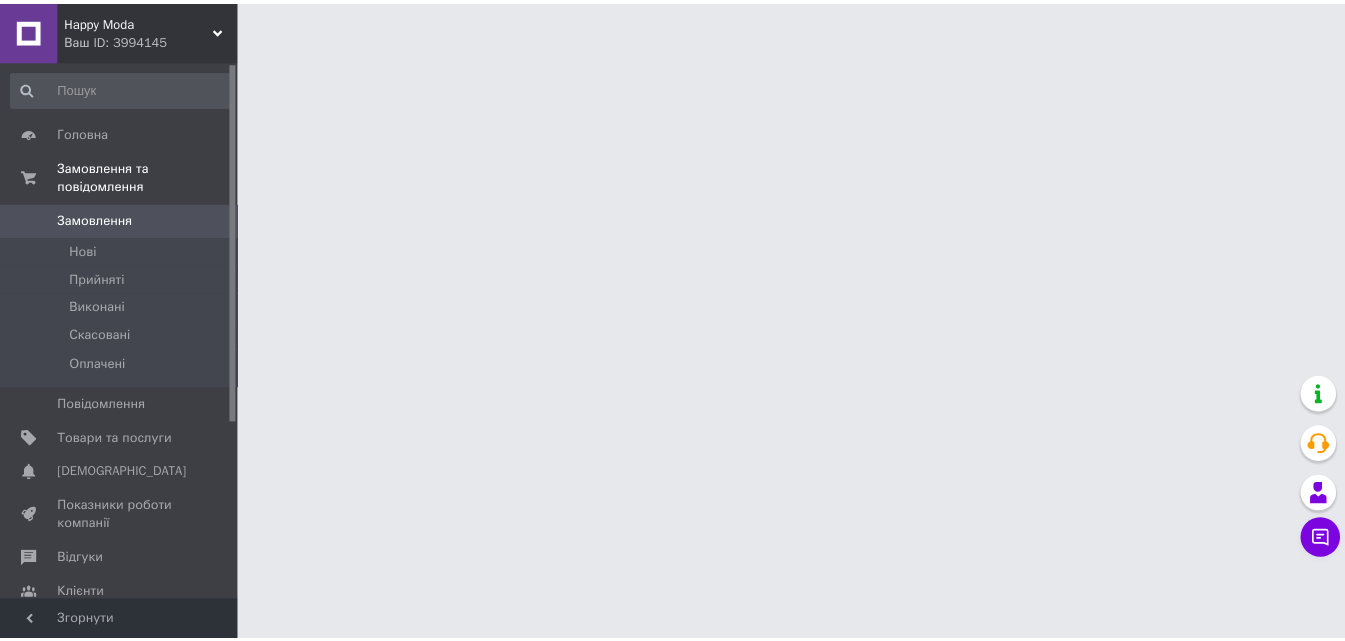 scroll, scrollTop: 0, scrollLeft: 0, axis: both 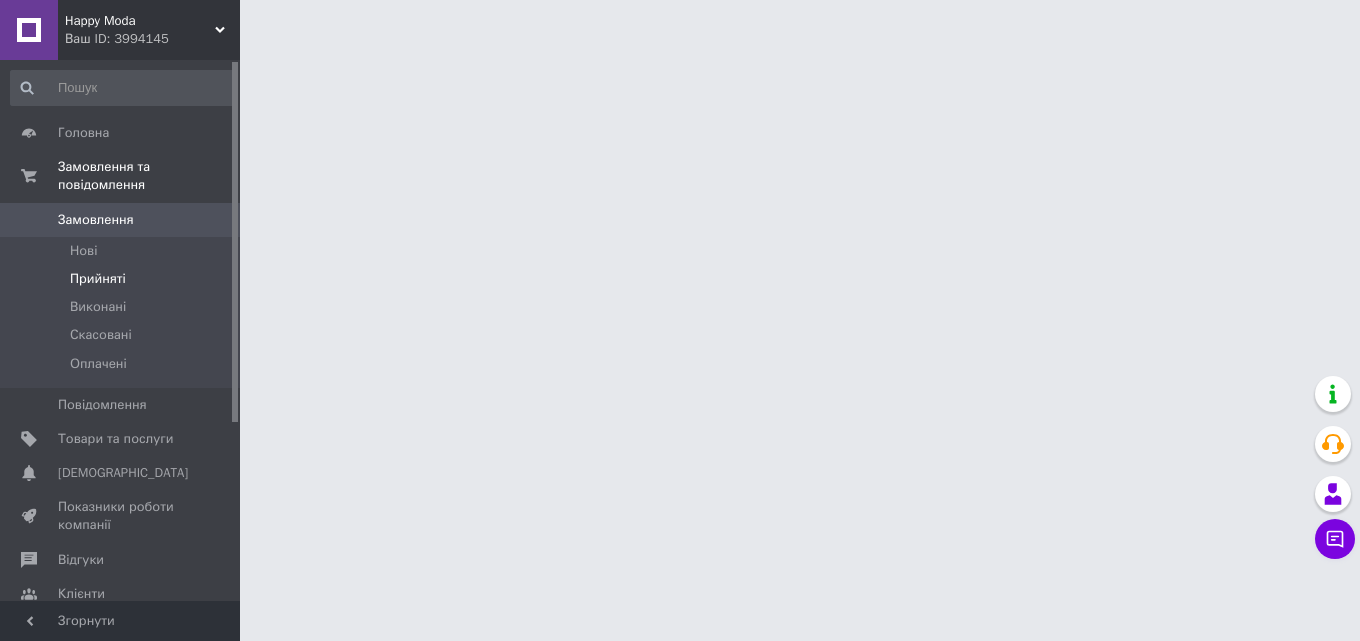 click on "Прийняті" at bounding box center [123, 279] 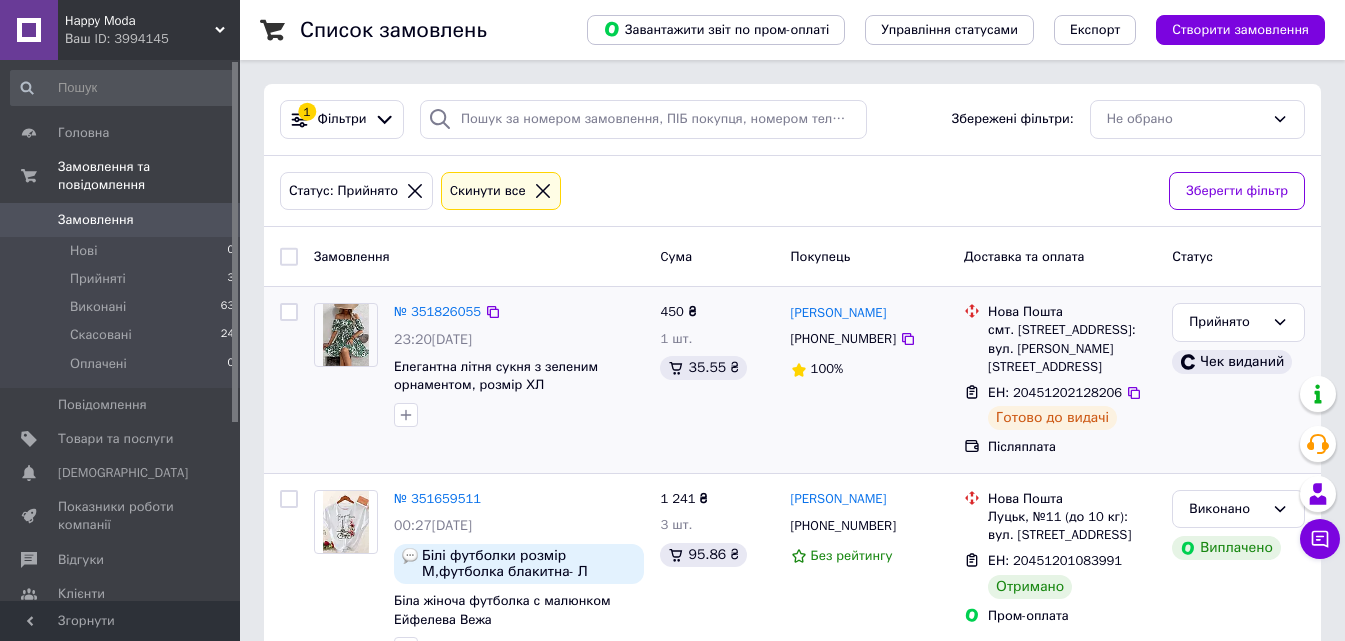 scroll, scrollTop: 100, scrollLeft: 0, axis: vertical 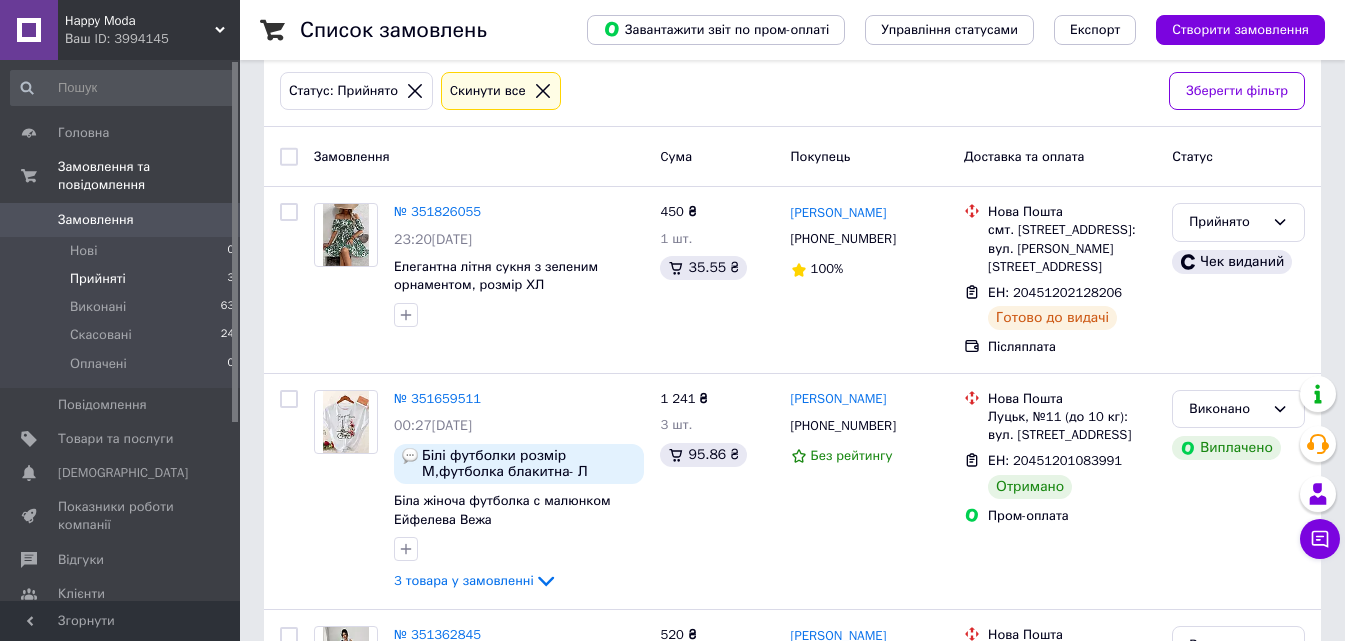 click on "Прийняті 3" at bounding box center [123, 279] 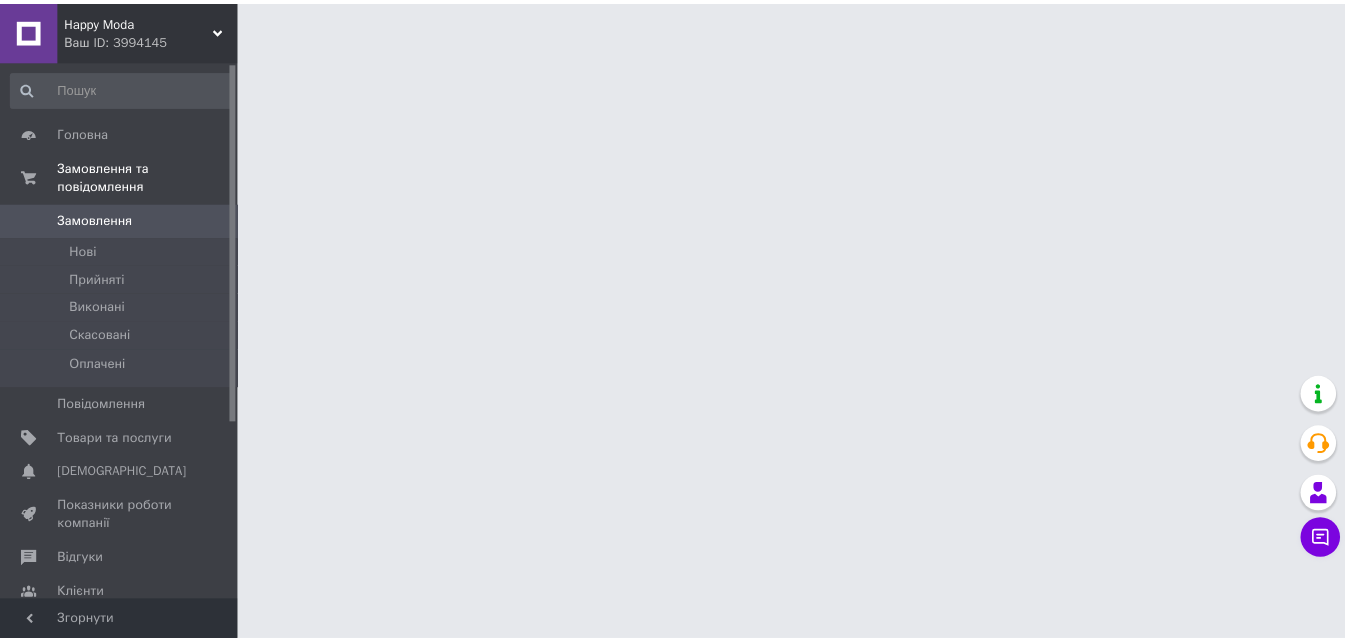 scroll, scrollTop: 0, scrollLeft: 0, axis: both 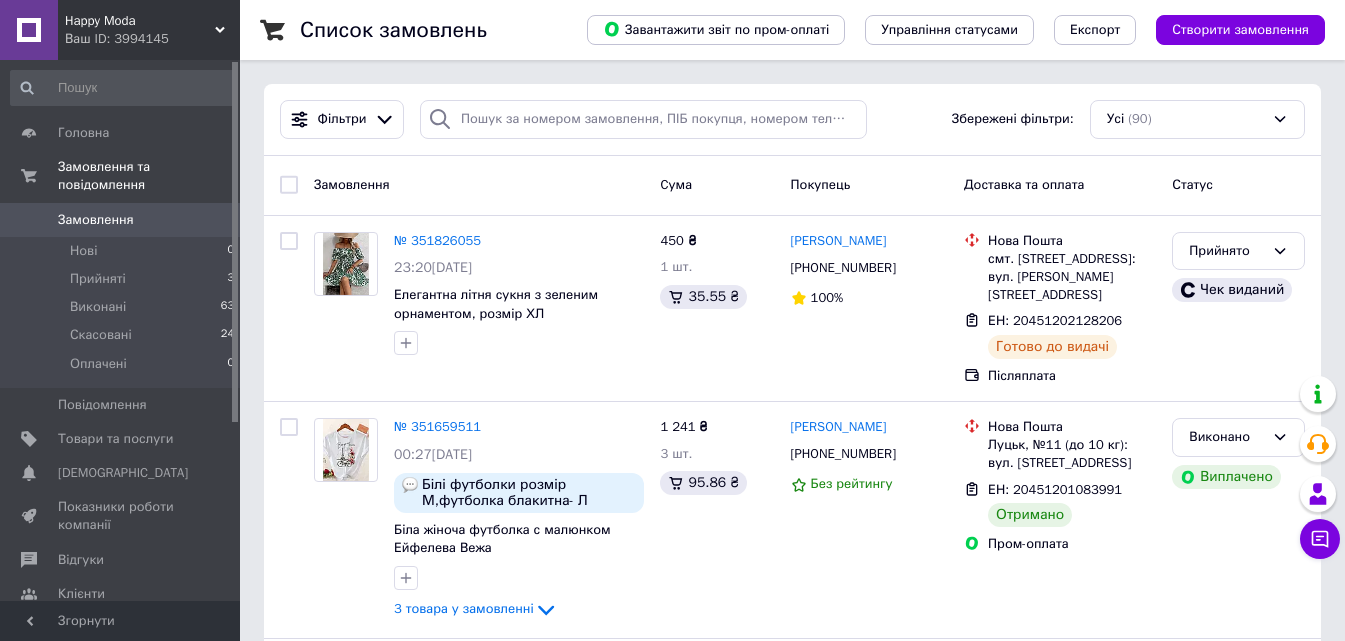 click on "Прийняті" at bounding box center [98, 279] 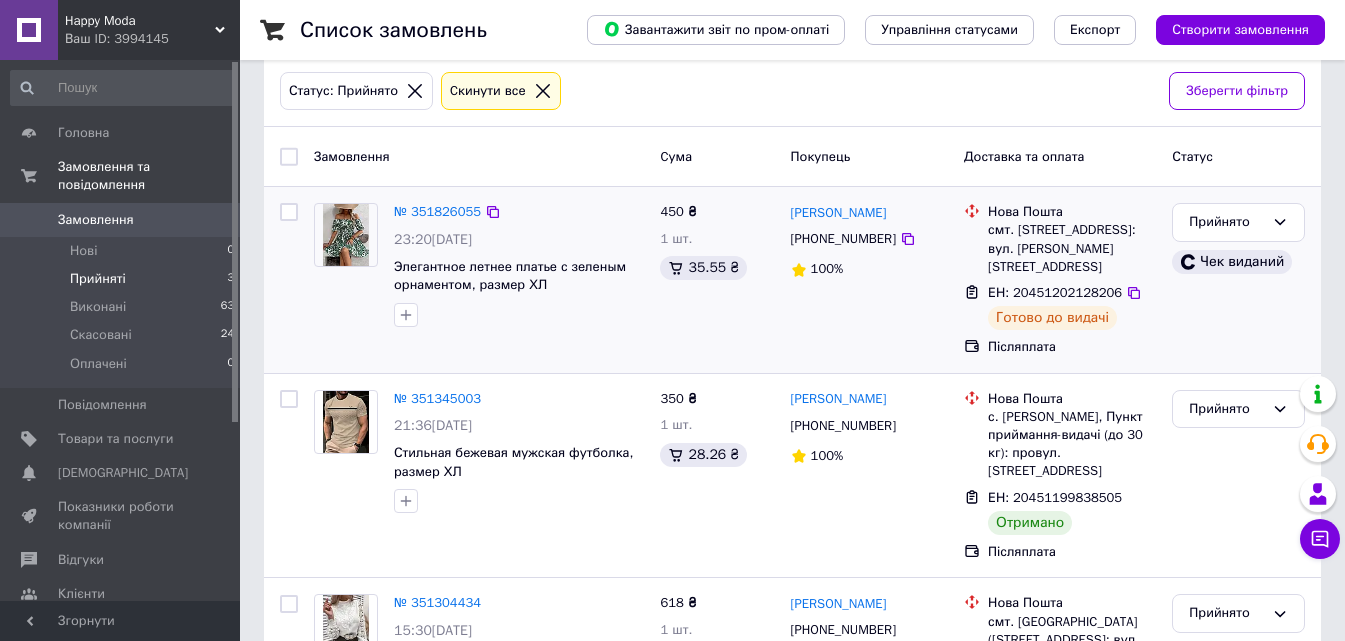 scroll, scrollTop: 200, scrollLeft: 0, axis: vertical 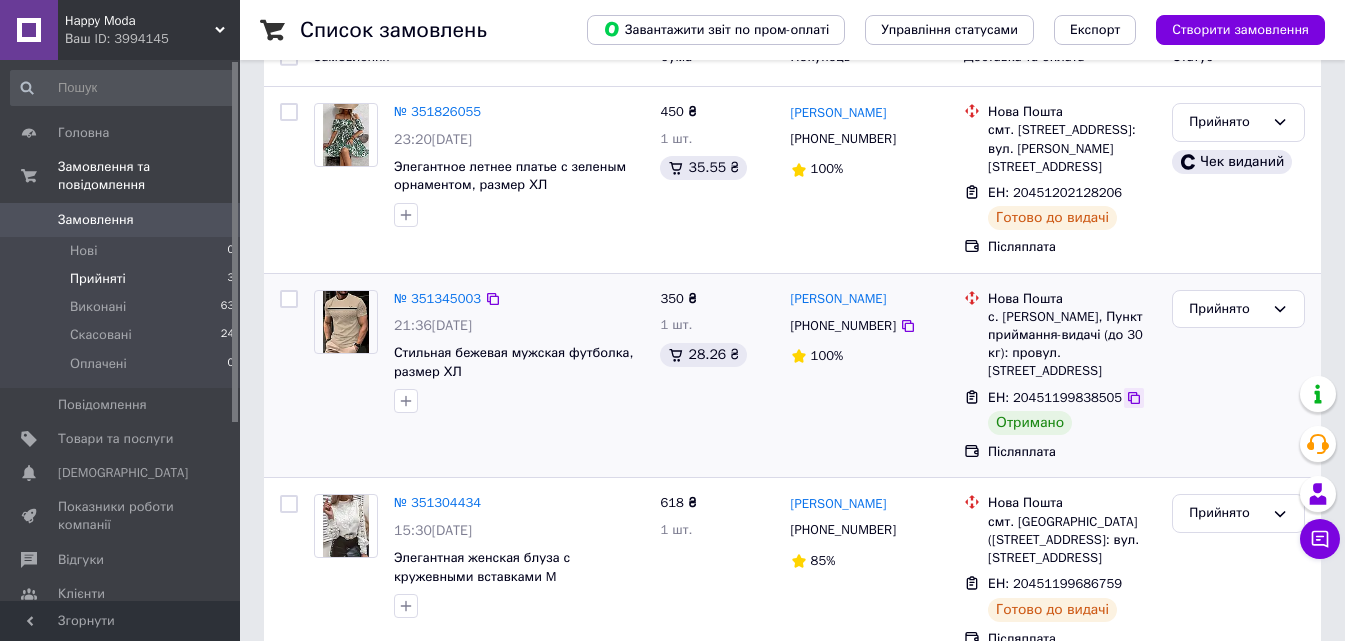 click 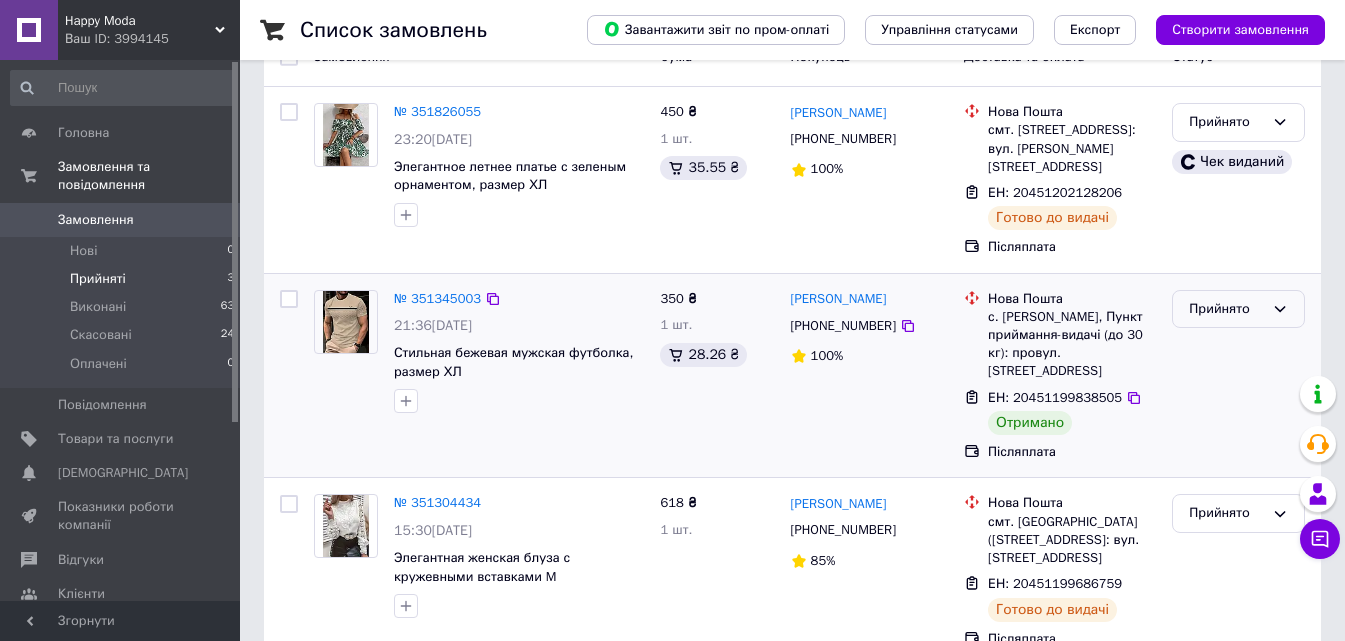 click on "Прийнято" at bounding box center [1226, 309] 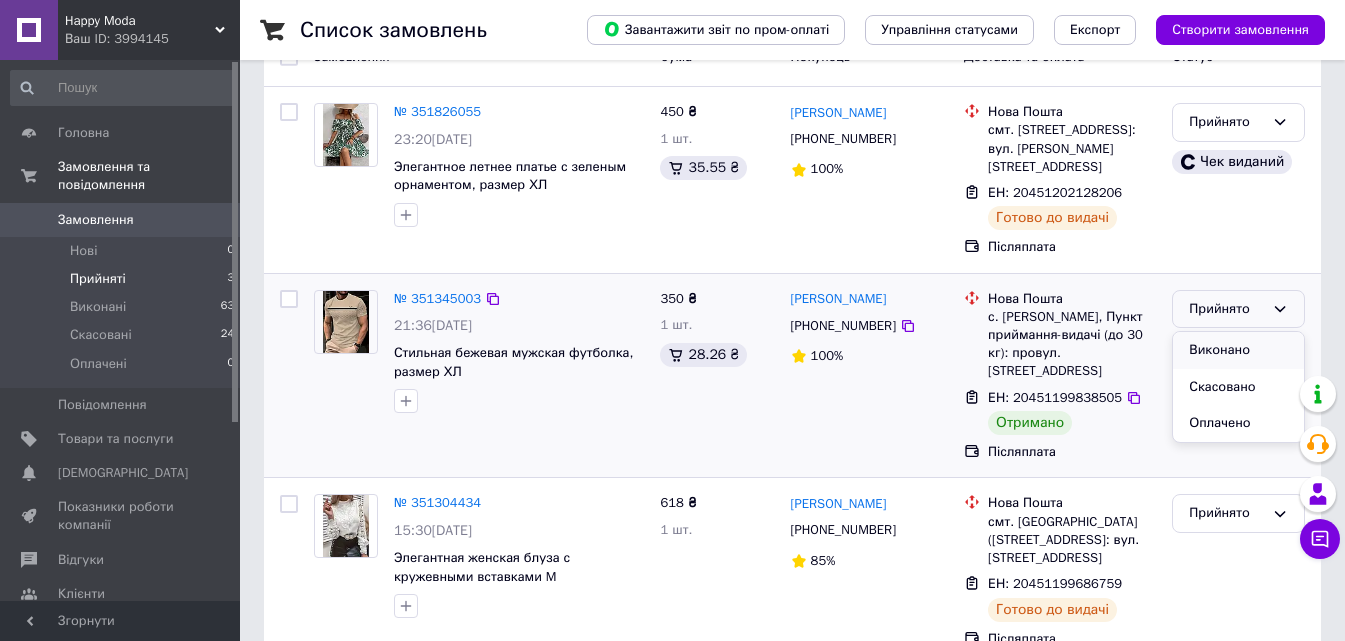 click on "Виконано" at bounding box center [1238, 350] 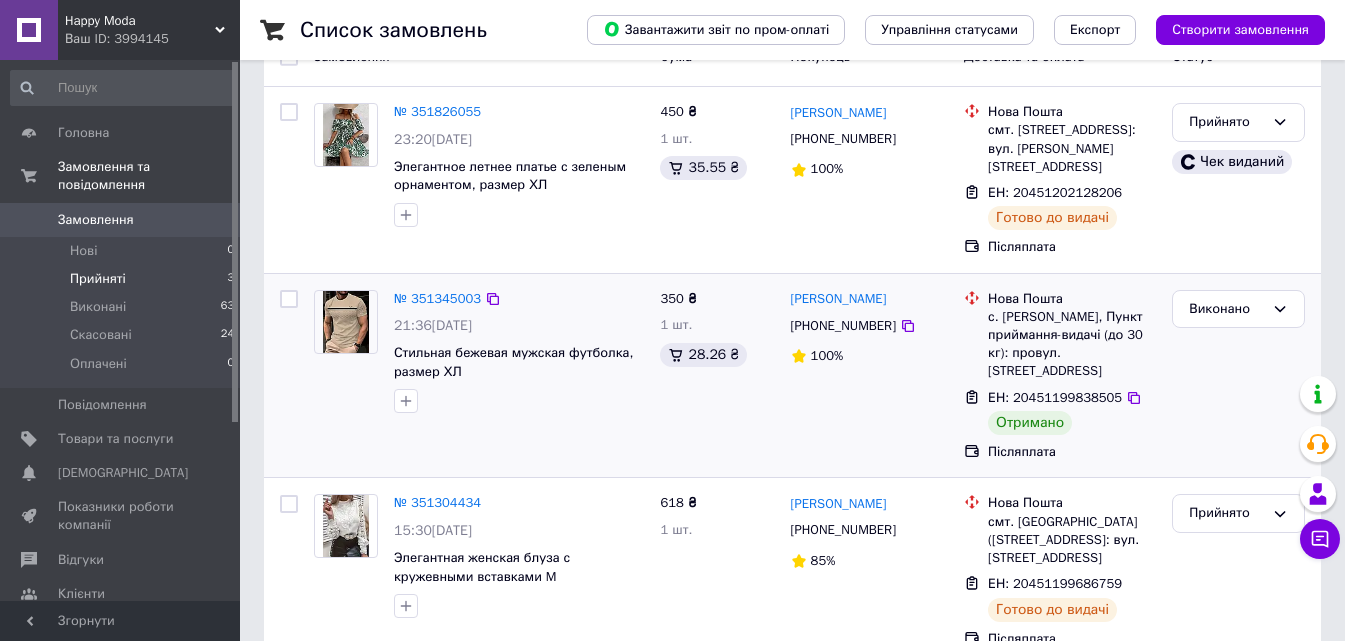 scroll, scrollTop: 229, scrollLeft: 0, axis: vertical 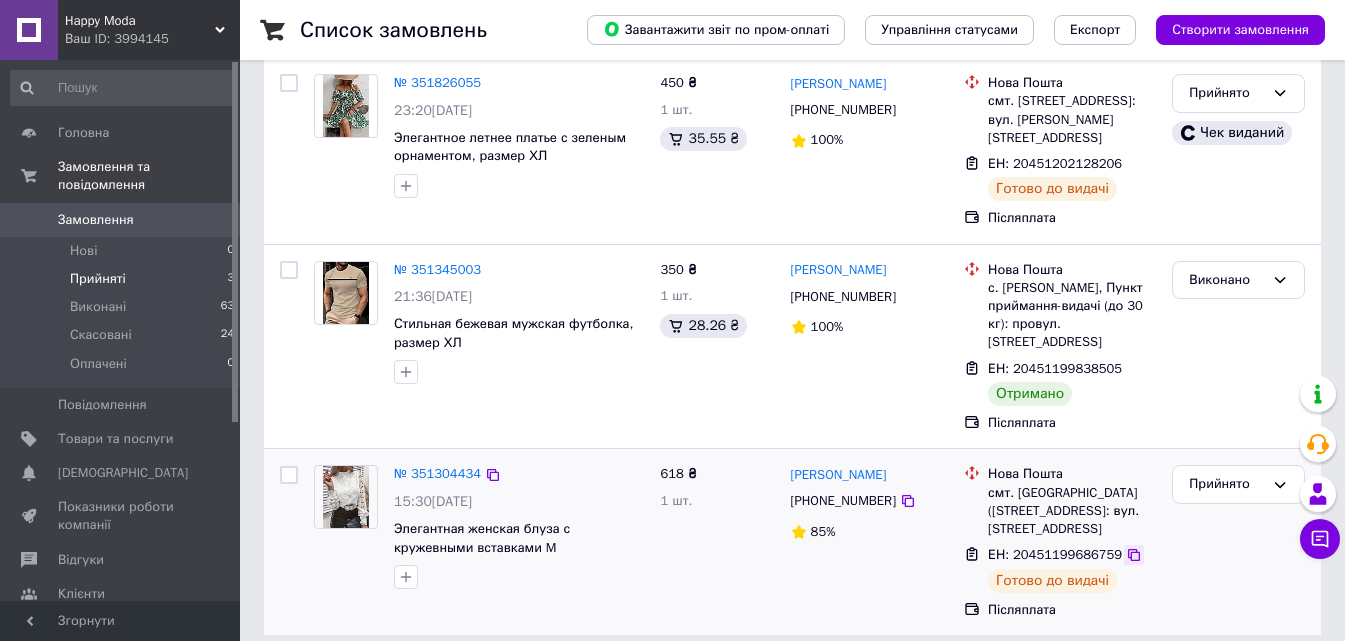 click 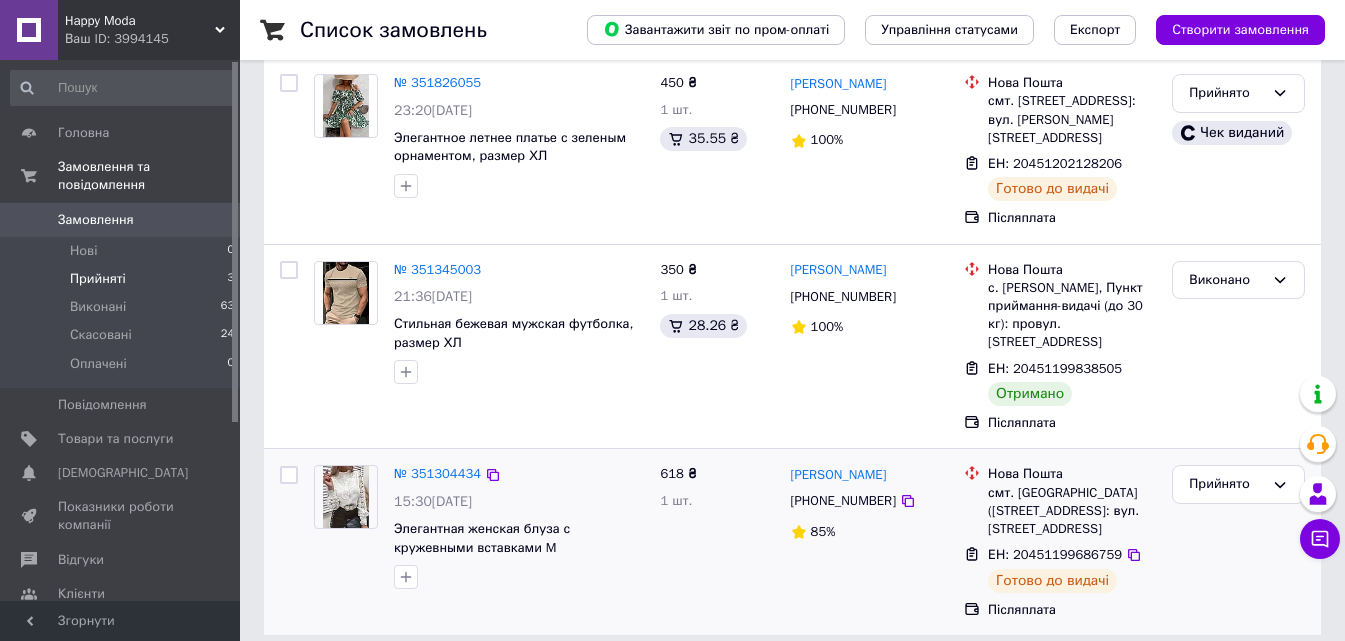 scroll, scrollTop: 129, scrollLeft: 0, axis: vertical 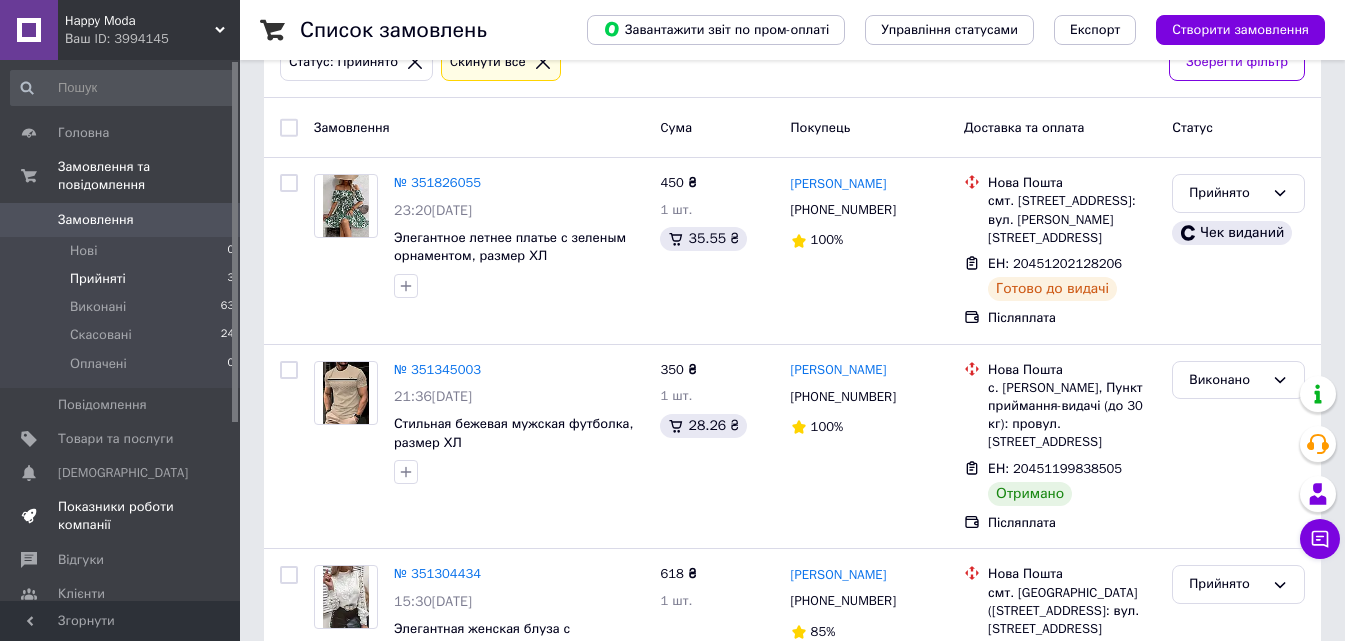 click on "Показники роботи компанії" at bounding box center (121, 516) 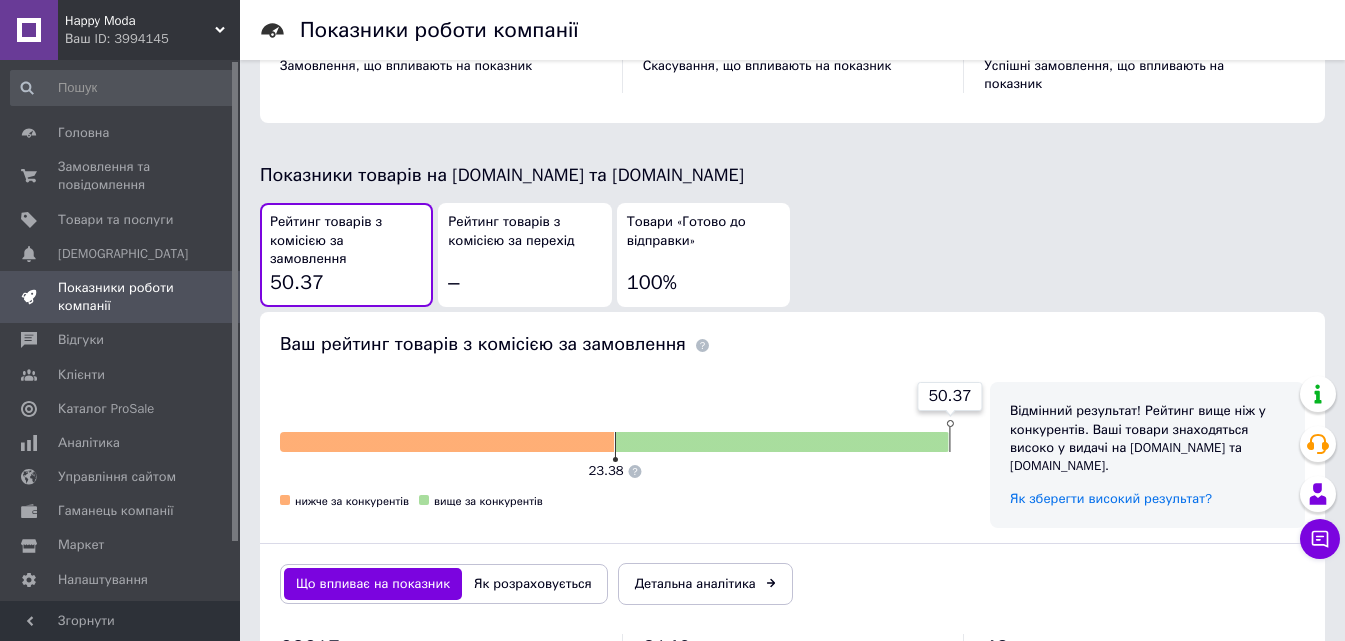 scroll, scrollTop: 1100, scrollLeft: 0, axis: vertical 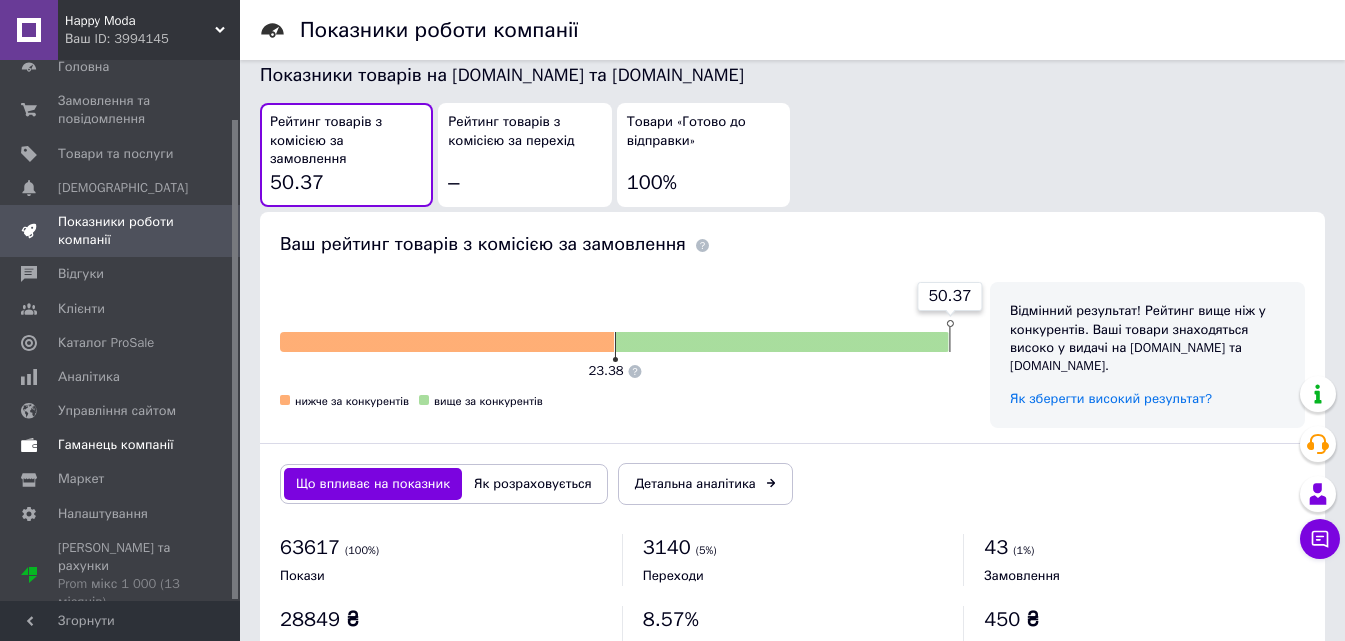 click on "Гаманець компанії" at bounding box center [116, 445] 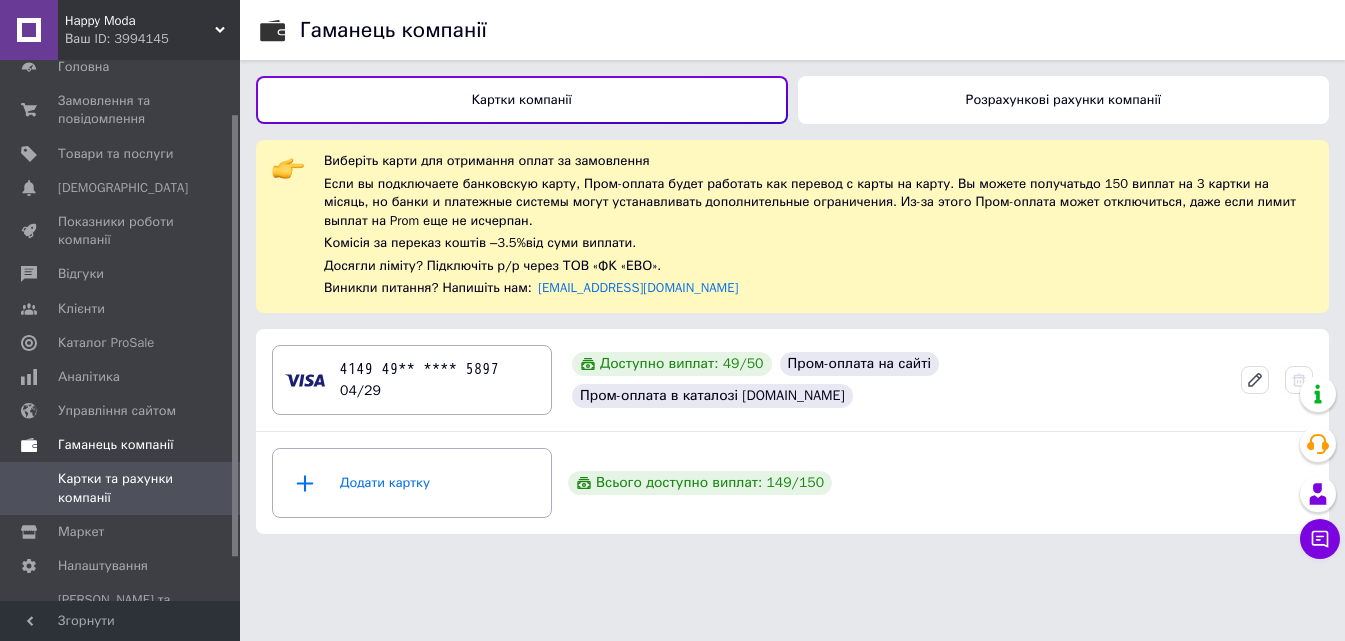 scroll, scrollTop: 0, scrollLeft: 0, axis: both 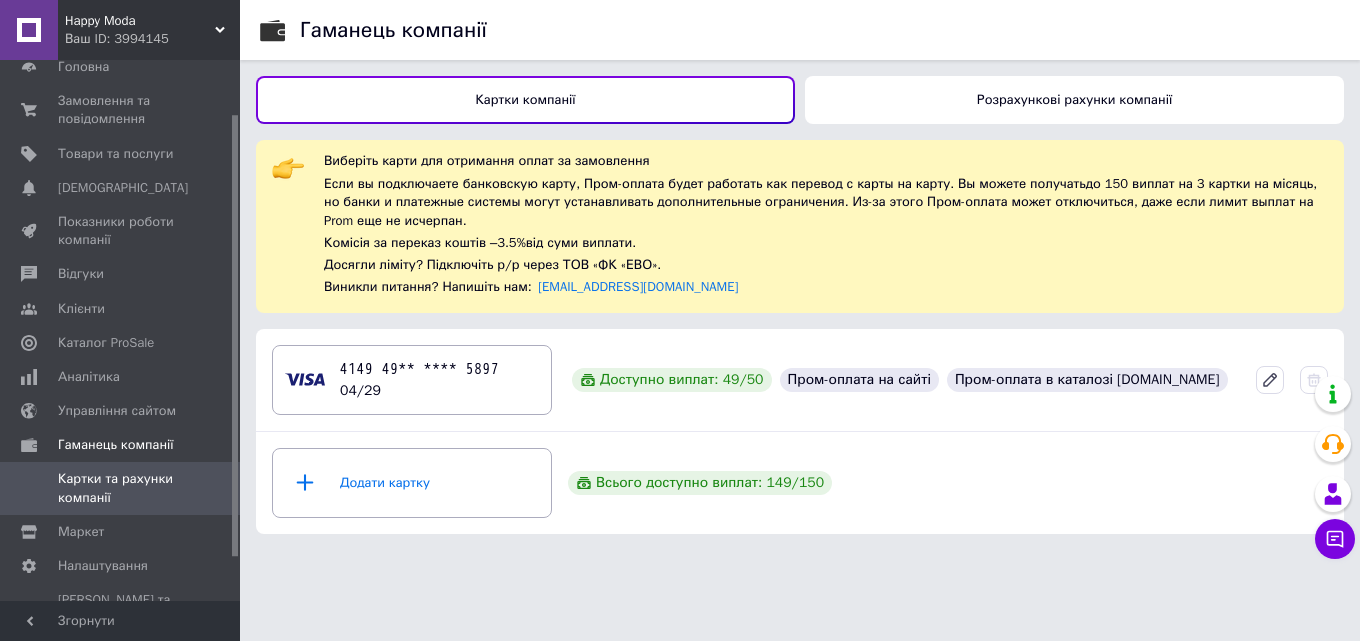click on "Розрахункові рахунки компанії" at bounding box center [1074, 100] 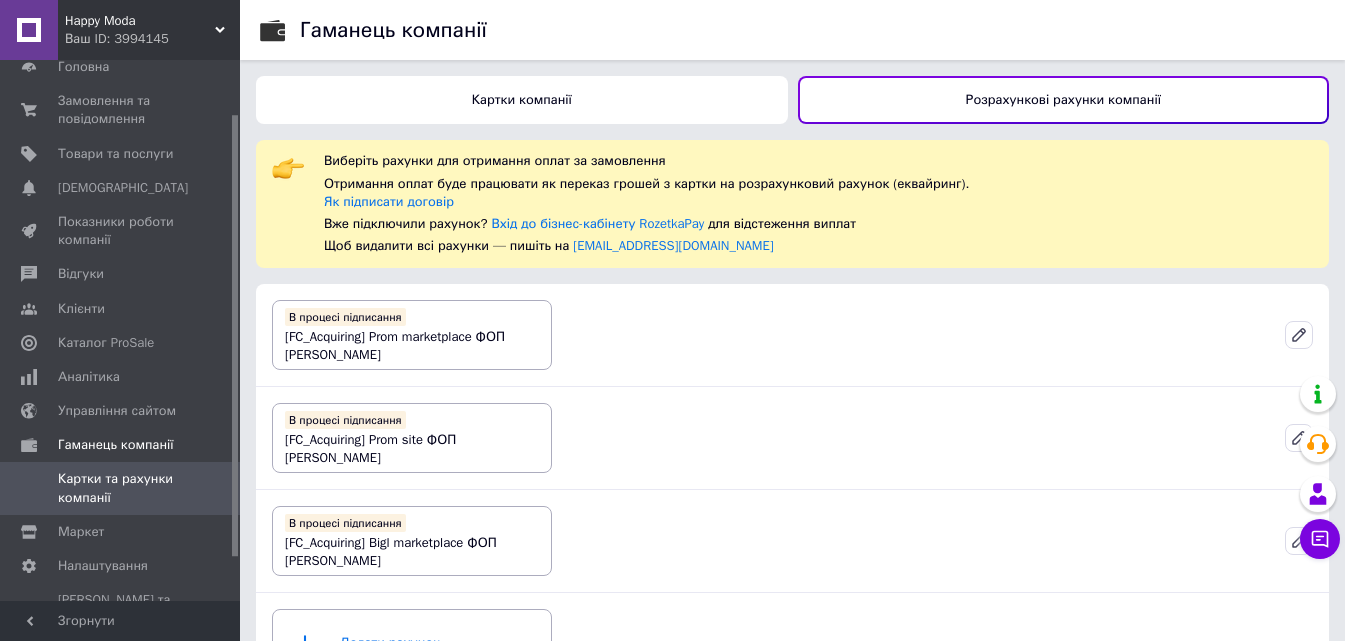 click on "Картки компанії" at bounding box center (522, 100) 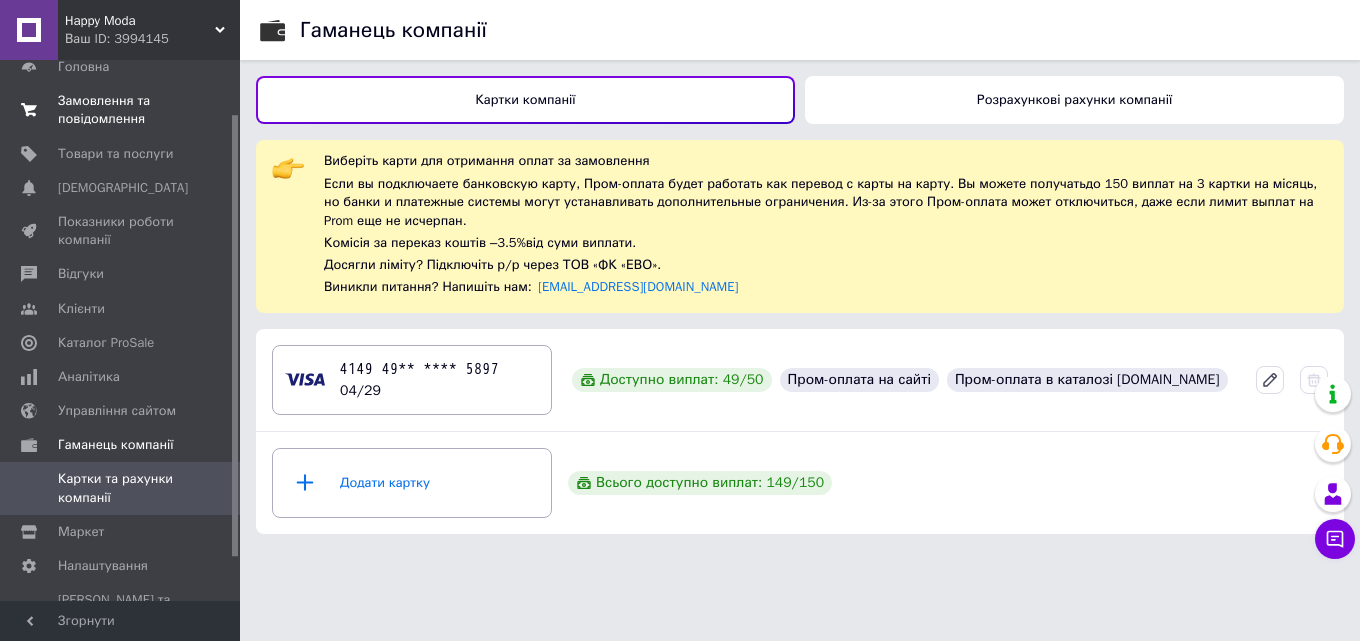 click on "Замовлення та повідомлення" at bounding box center (121, 110) 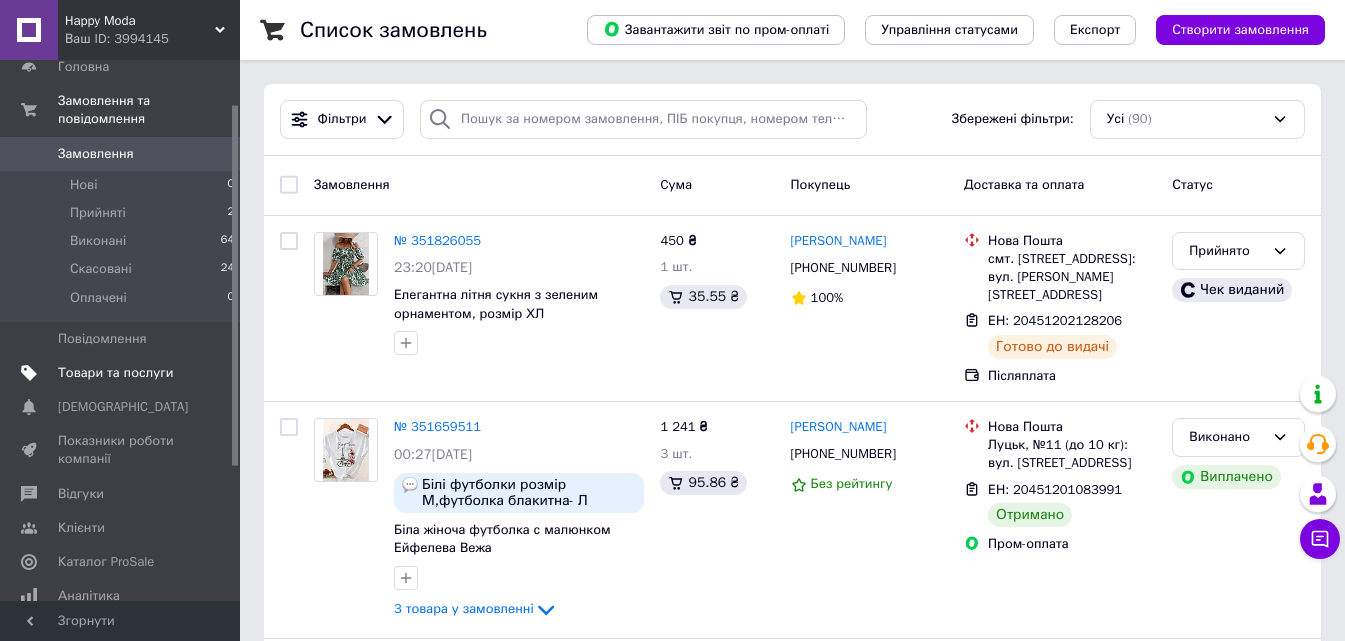 click on "Товари та послуги" at bounding box center [115, 373] 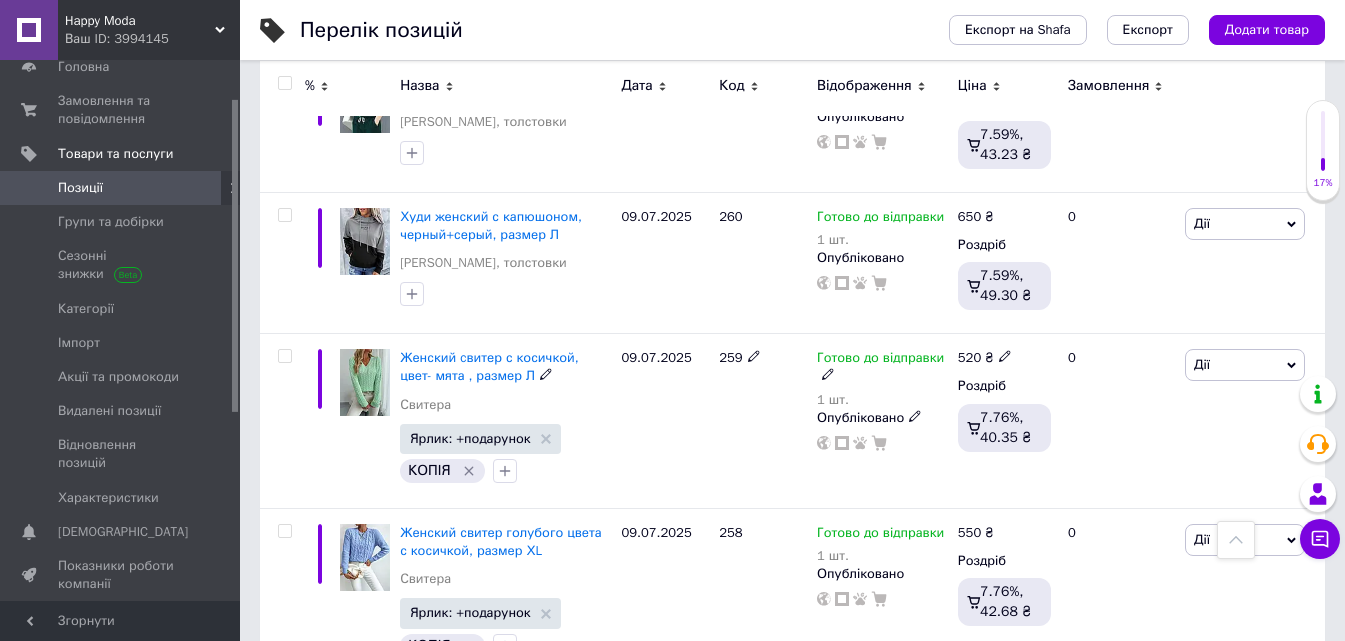 scroll, scrollTop: 2100, scrollLeft: 0, axis: vertical 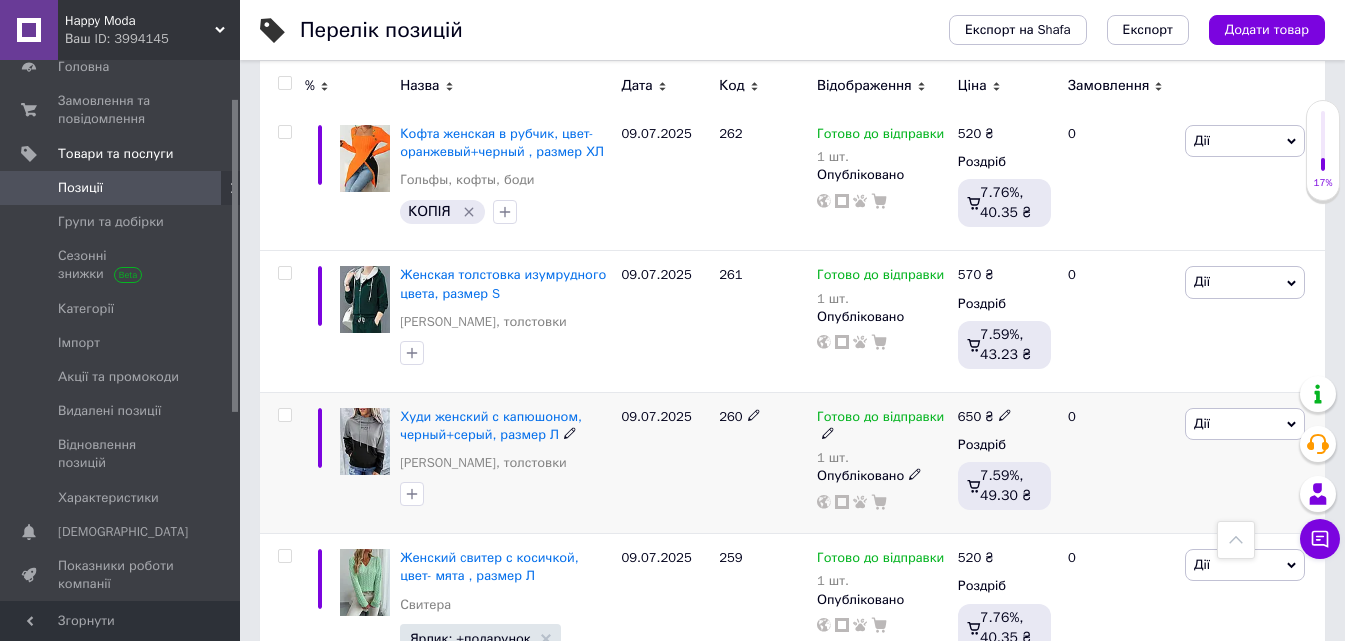 click at bounding box center (284, 415) 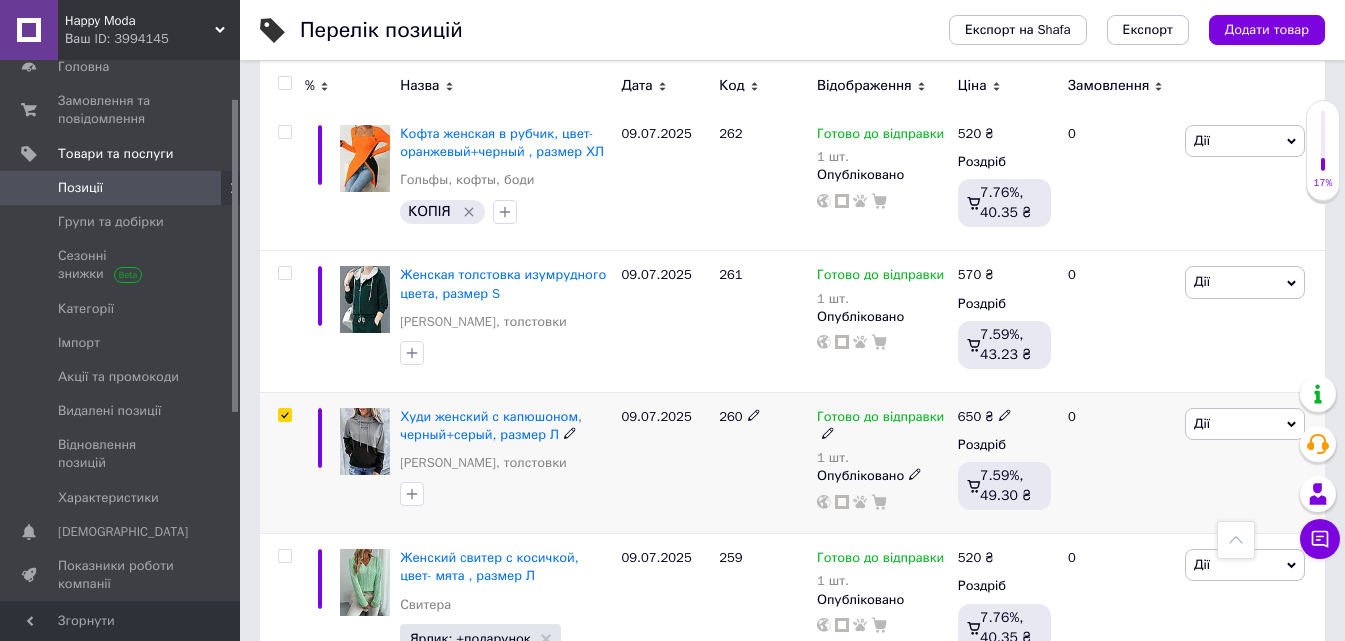 checkbox on "true" 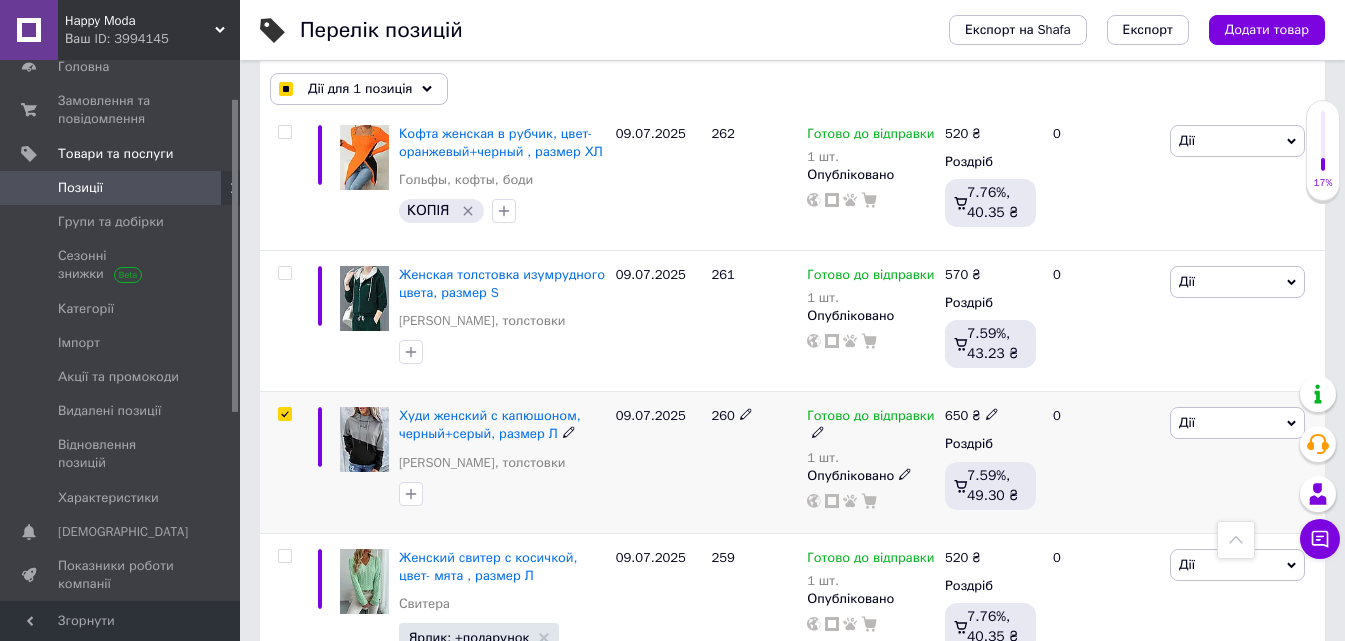 scroll, scrollTop: 2133, scrollLeft: 0, axis: vertical 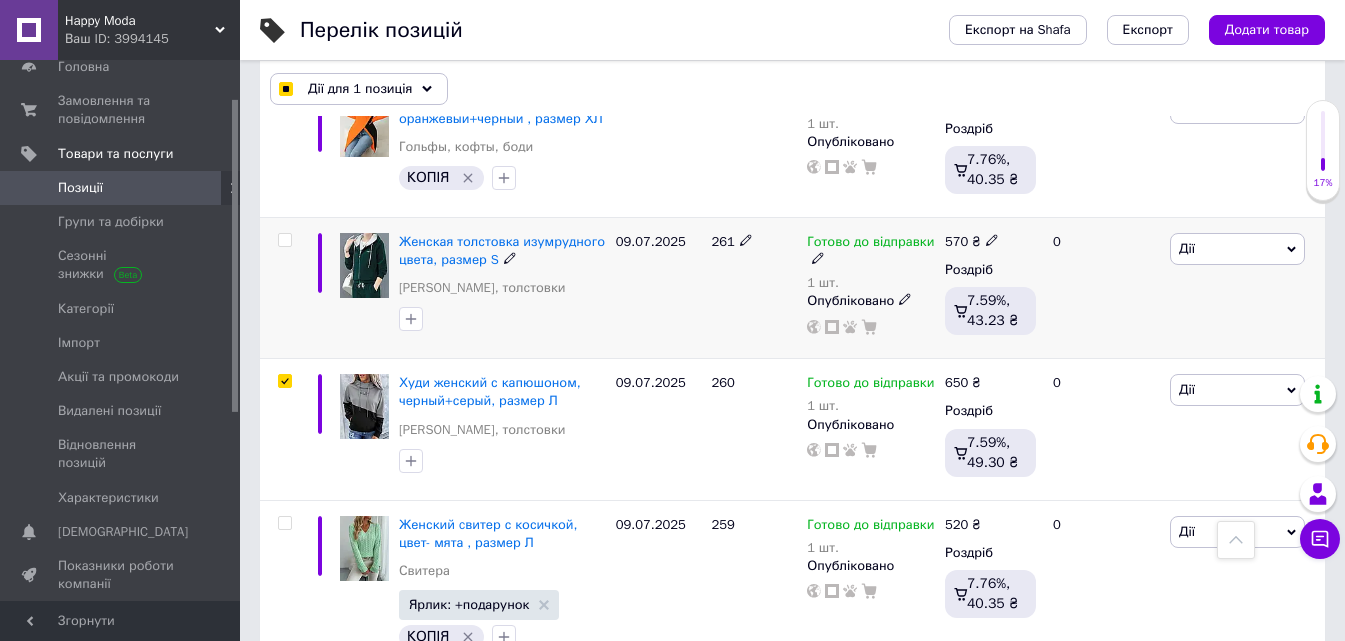 click at bounding box center [284, 240] 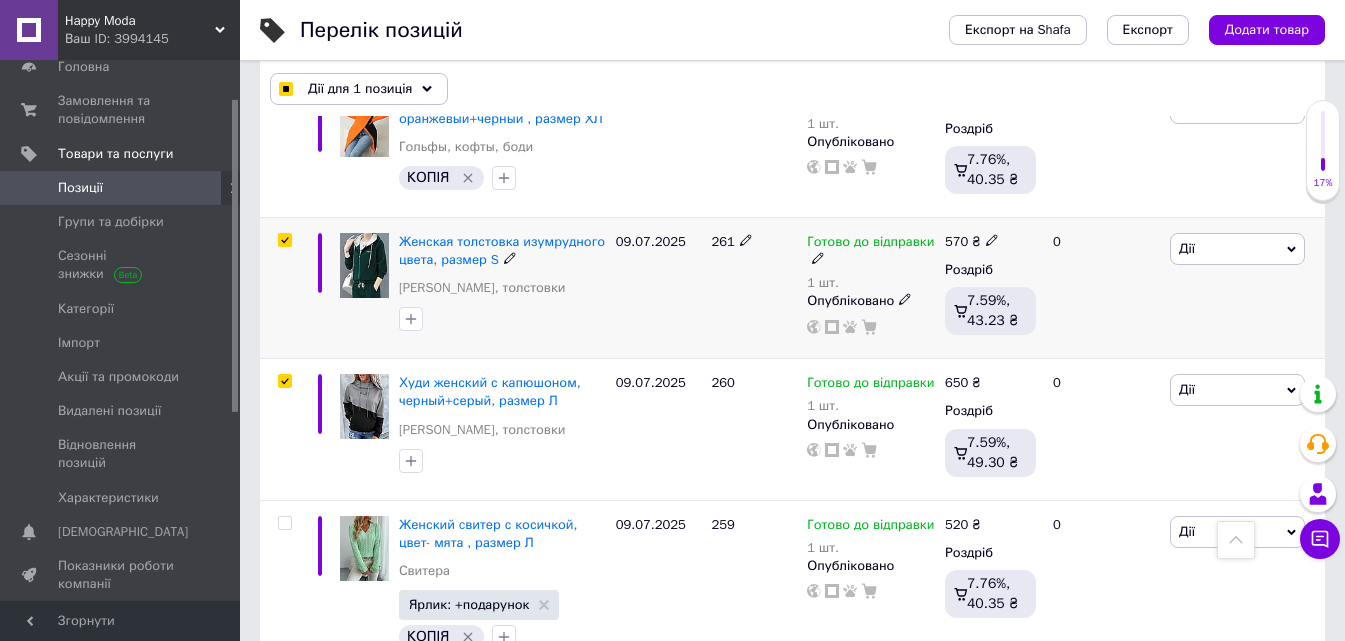 checkbox on "true" 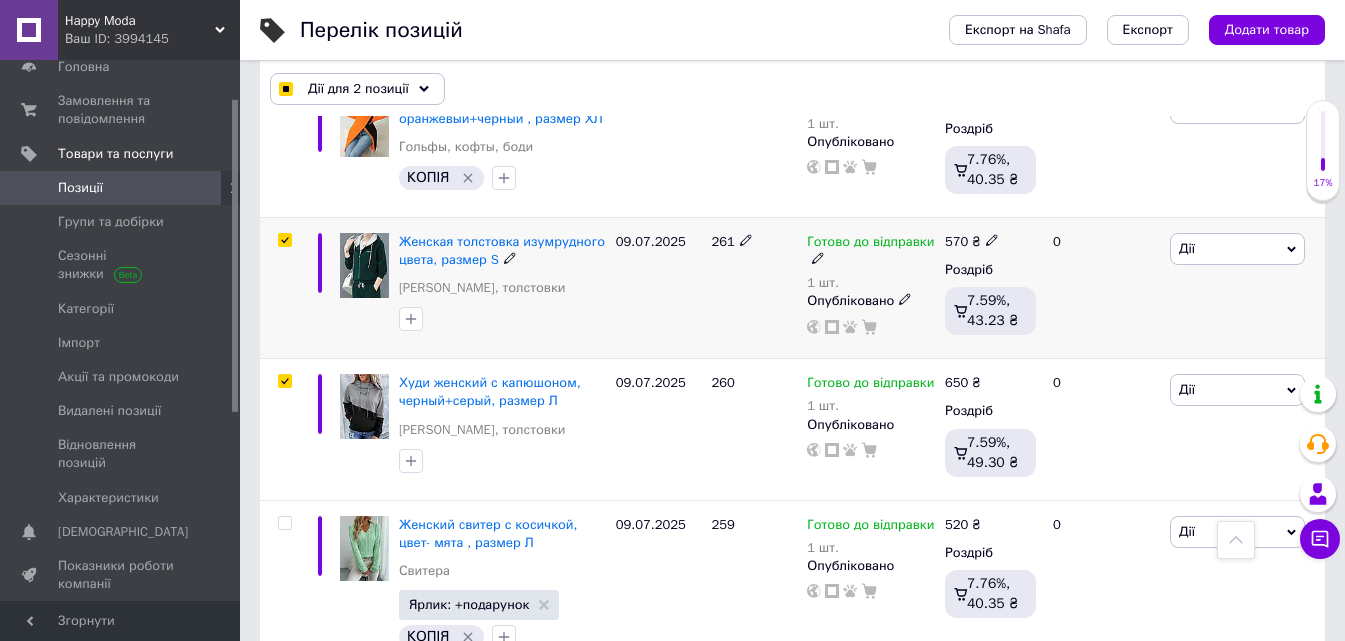 scroll, scrollTop: 2033, scrollLeft: 0, axis: vertical 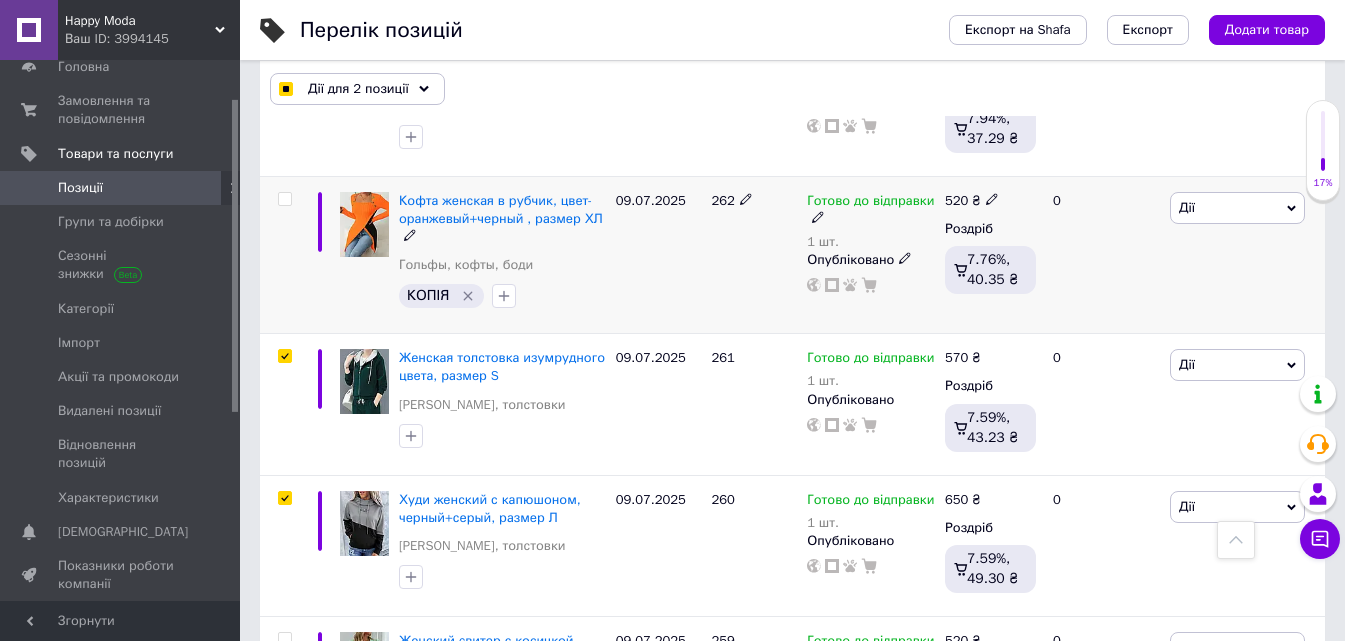 click at bounding box center [284, 199] 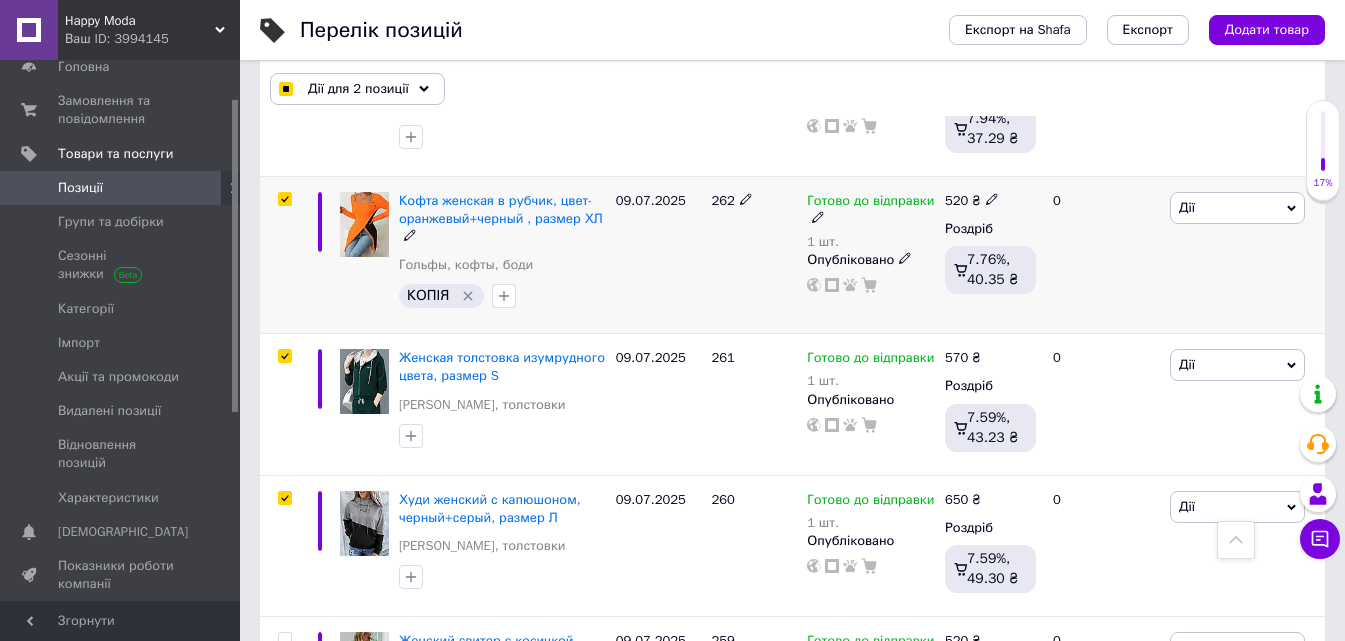 checkbox on "true" 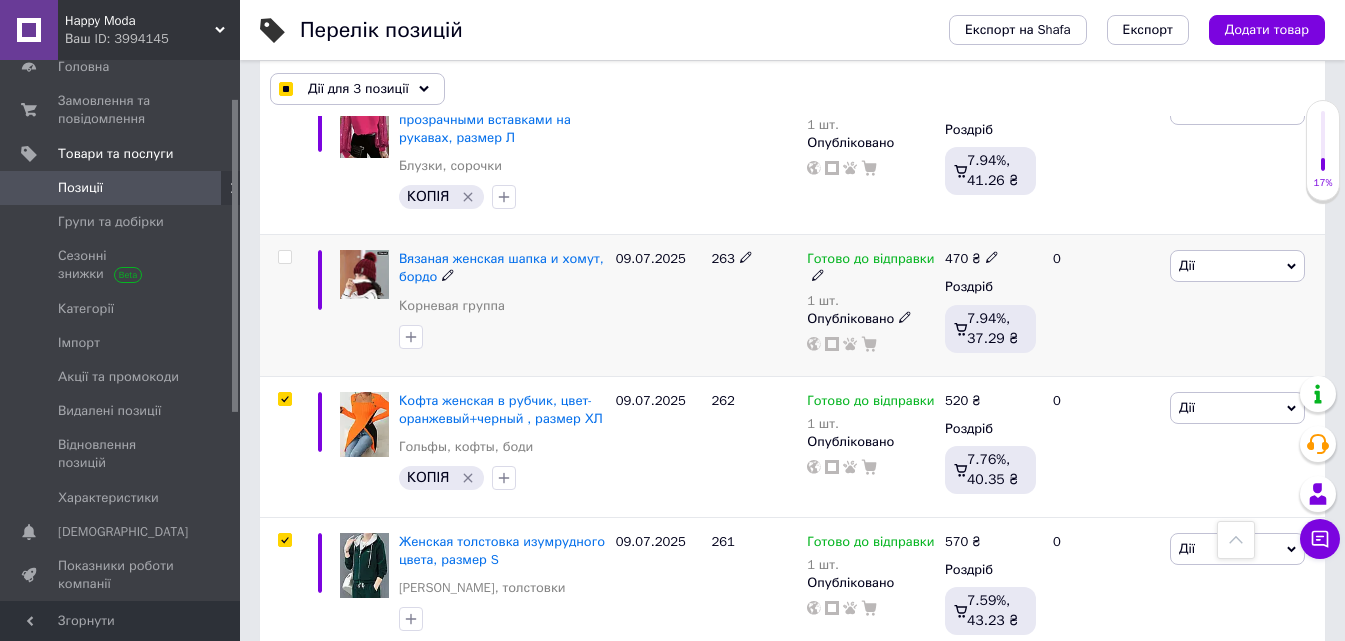 scroll, scrollTop: 1733, scrollLeft: 0, axis: vertical 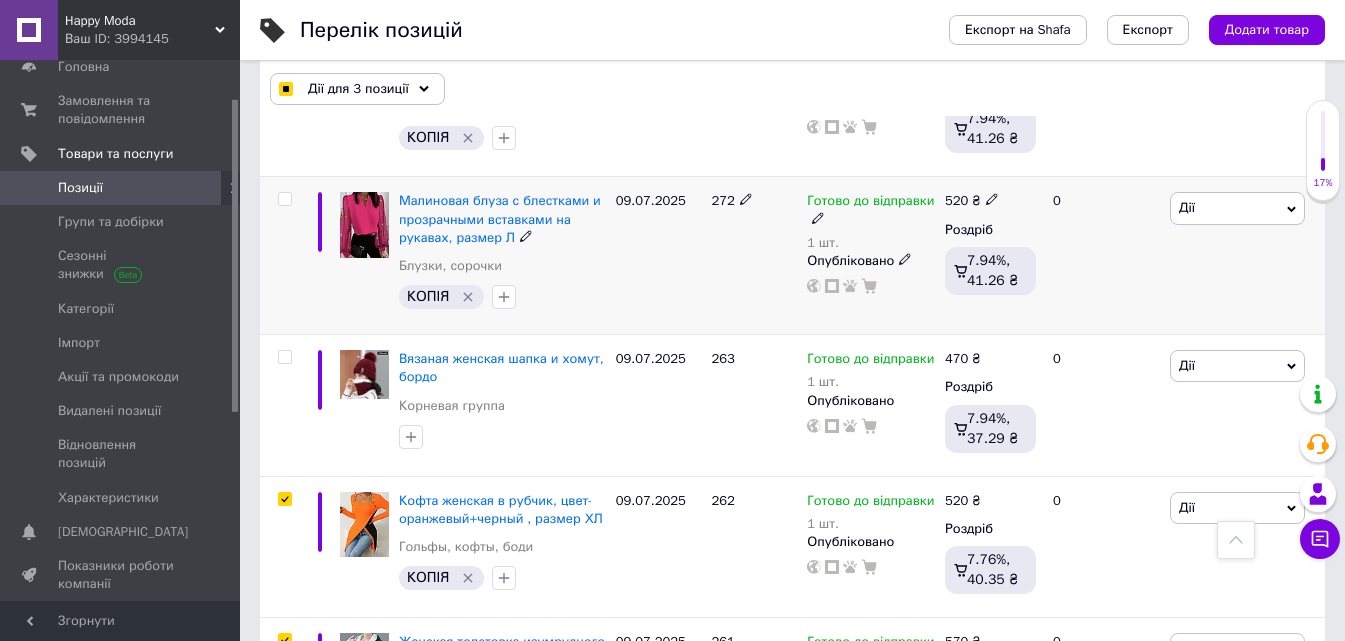 click at bounding box center [284, 199] 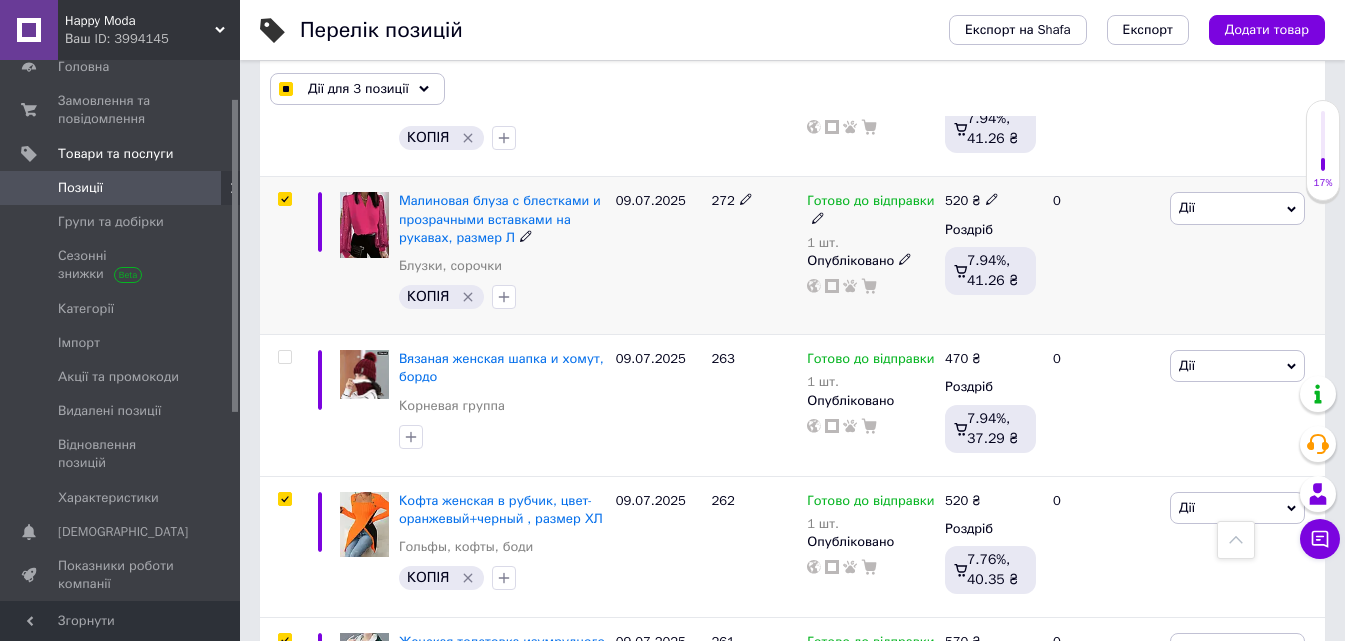 checkbox on "true" 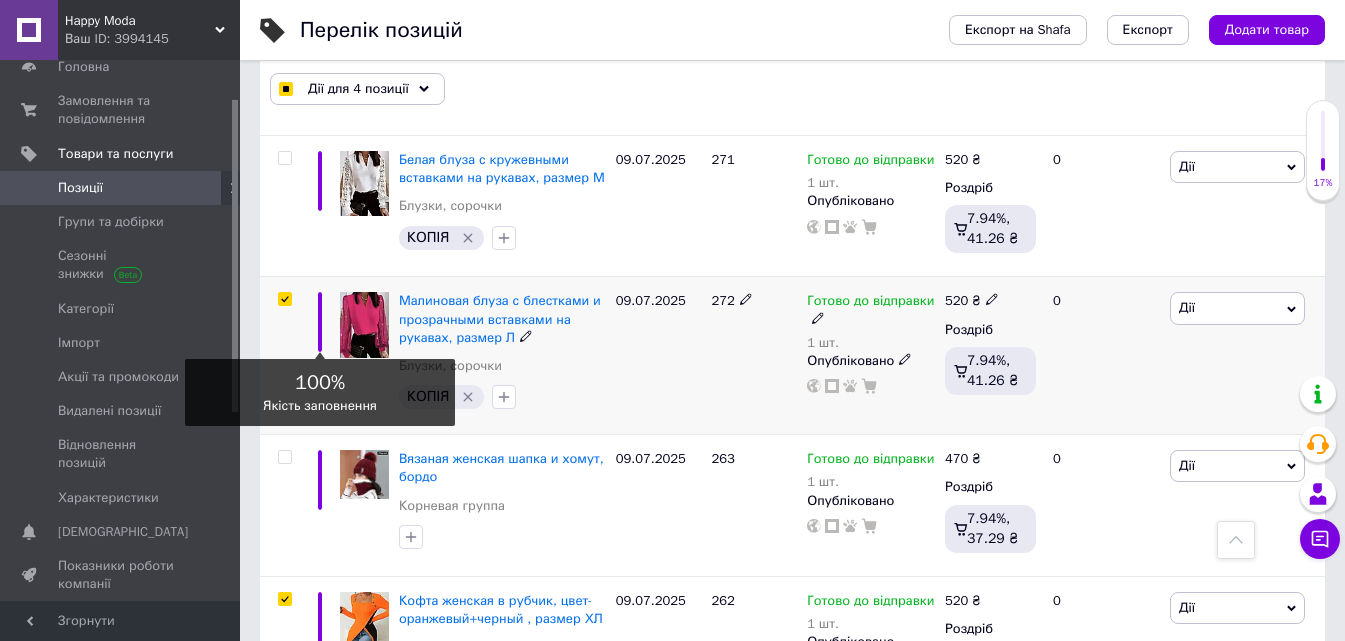 scroll, scrollTop: 1533, scrollLeft: 0, axis: vertical 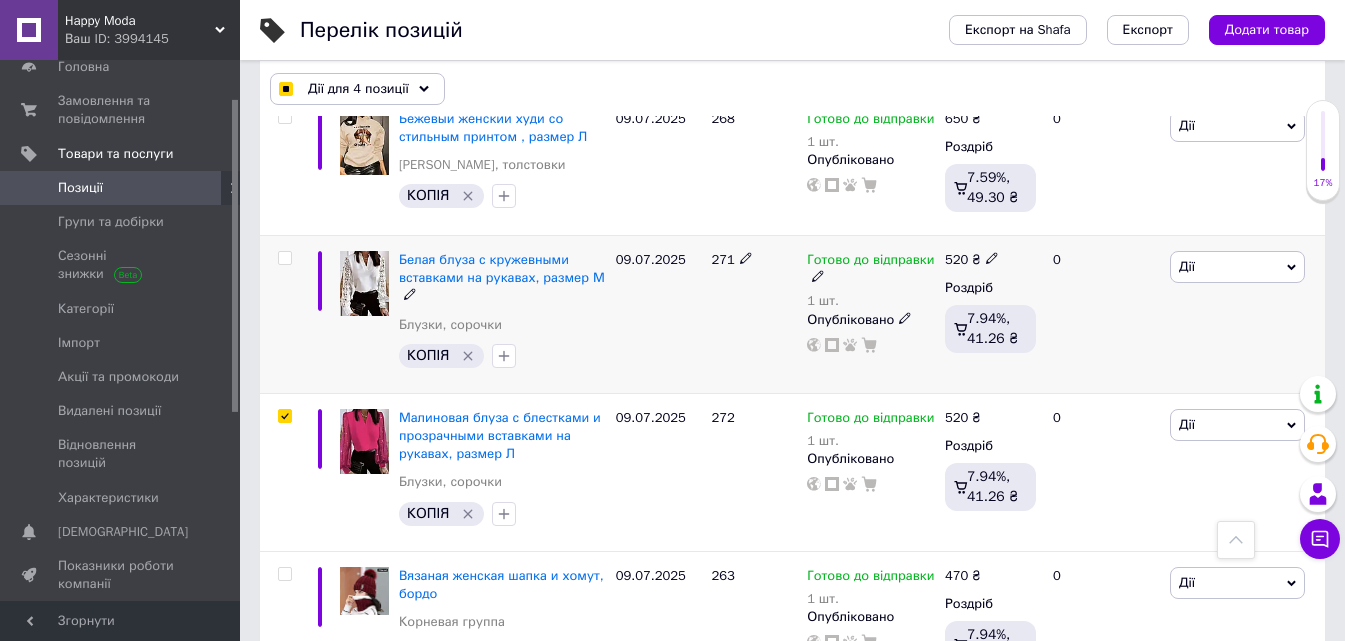click at bounding box center [284, 258] 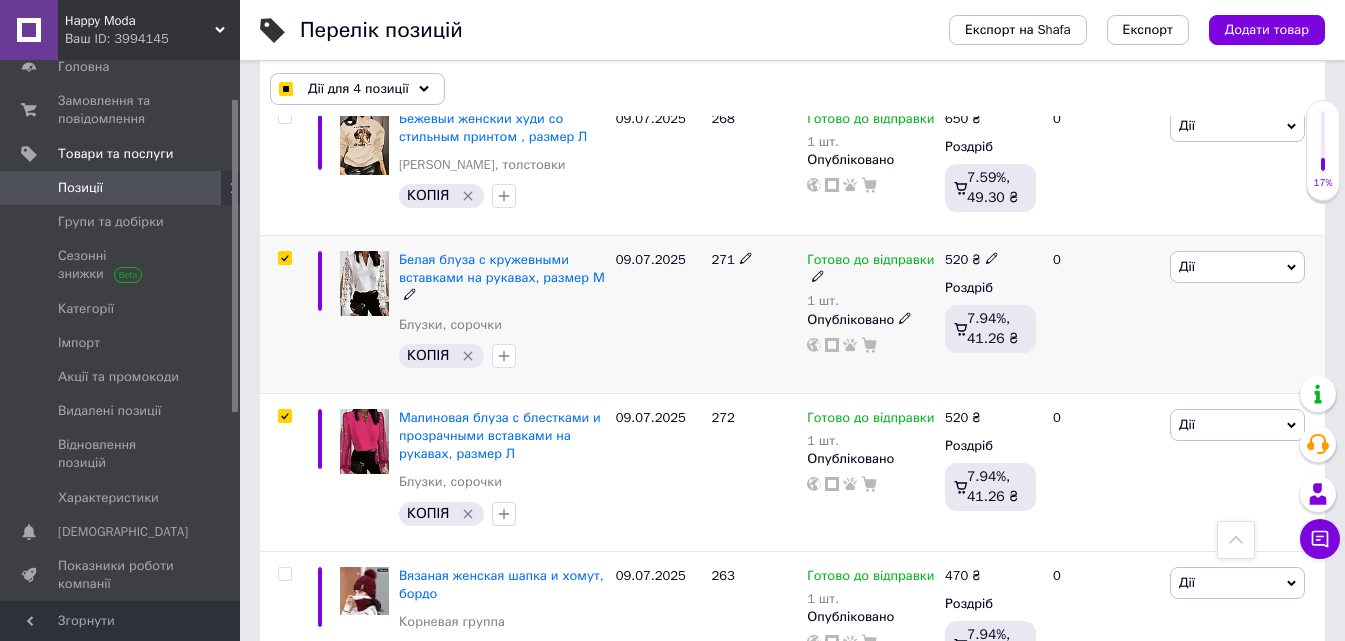 checkbox on "true" 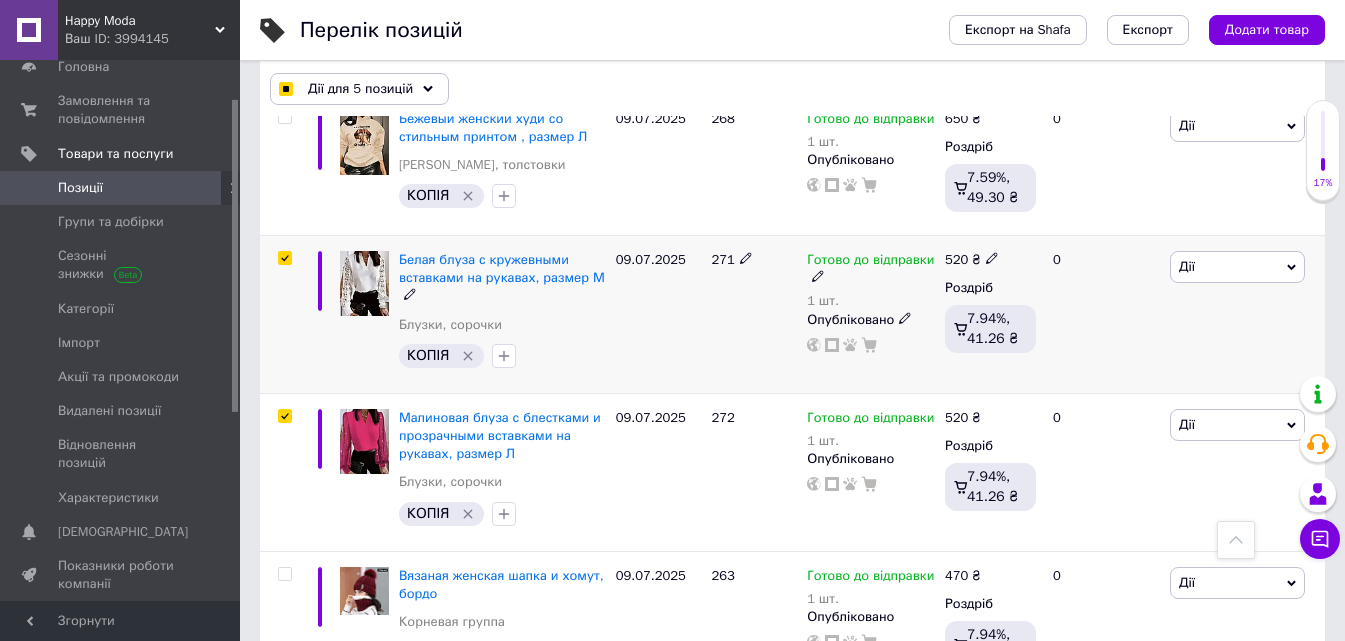 scroll, scrollTop: 1433, scrollLeft: 0, axis: vertical 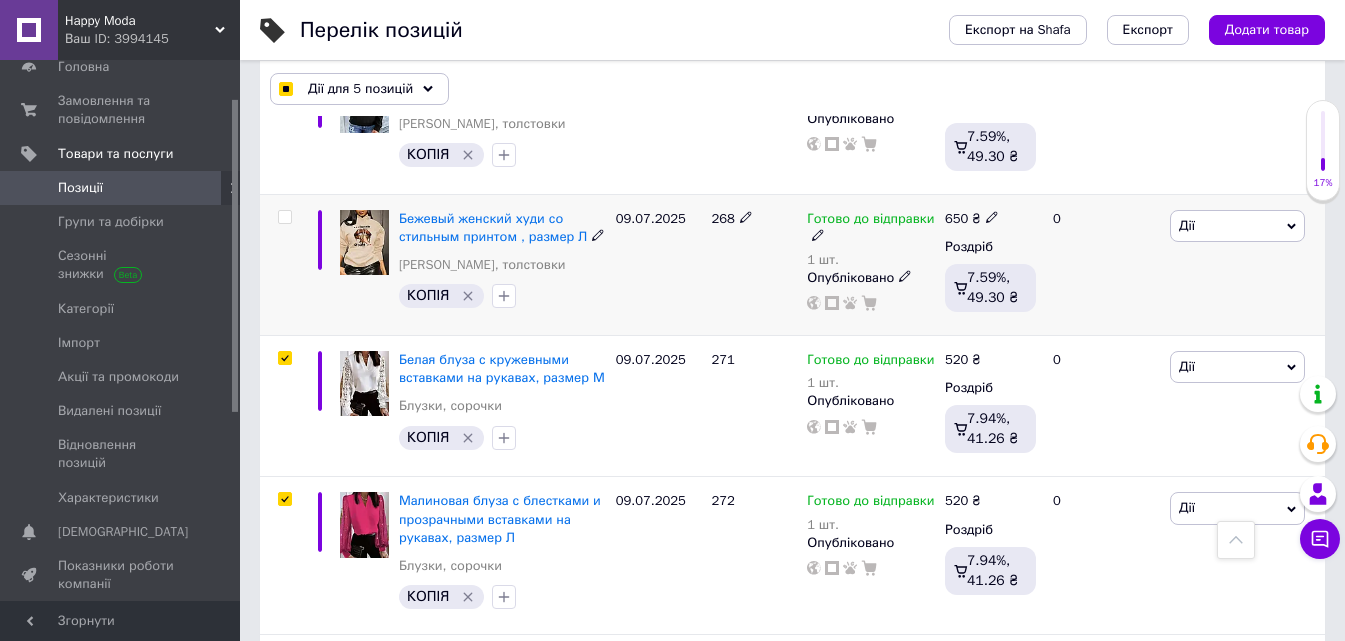 click at bounding box center [284, 217] 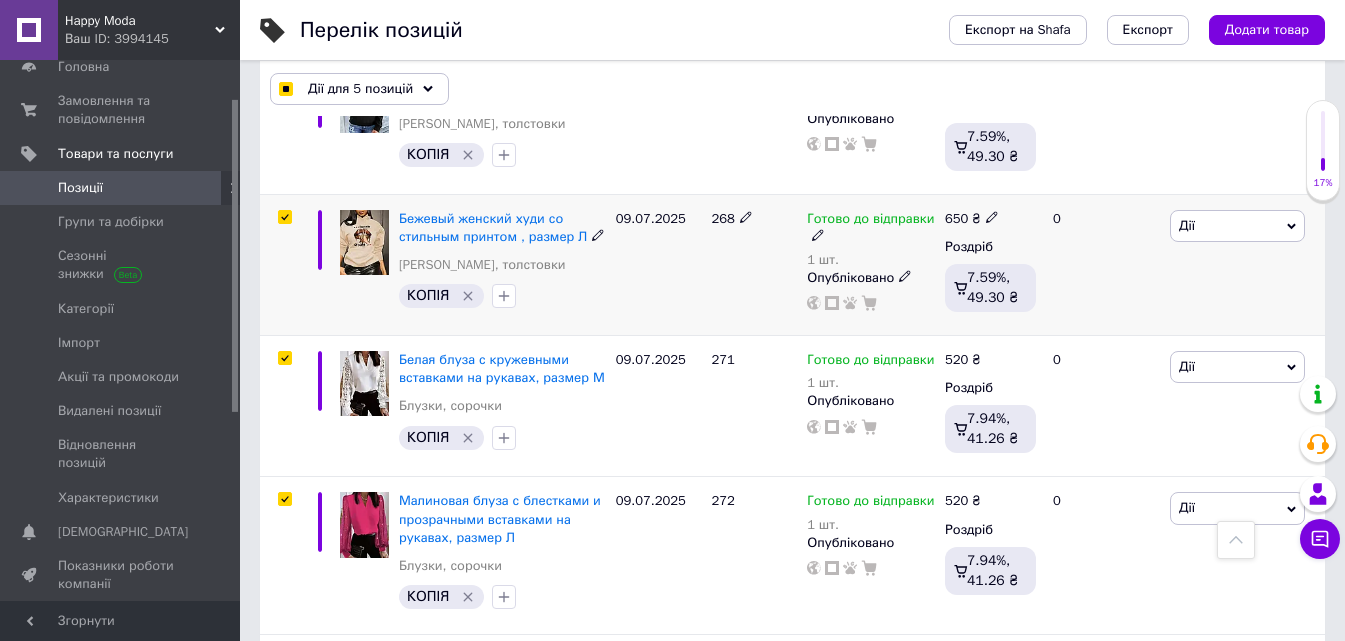 checkbox on "true" 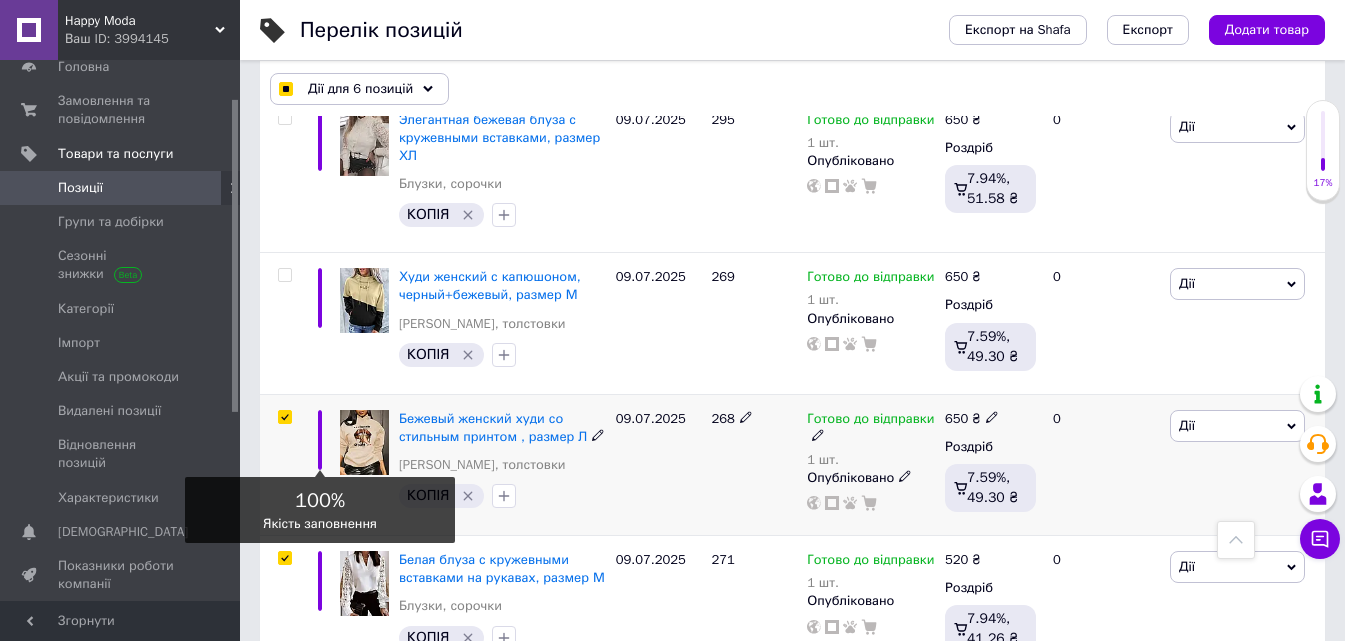 scroll, scrollTop: 1133, scrollLeft: 0, axis: vertical 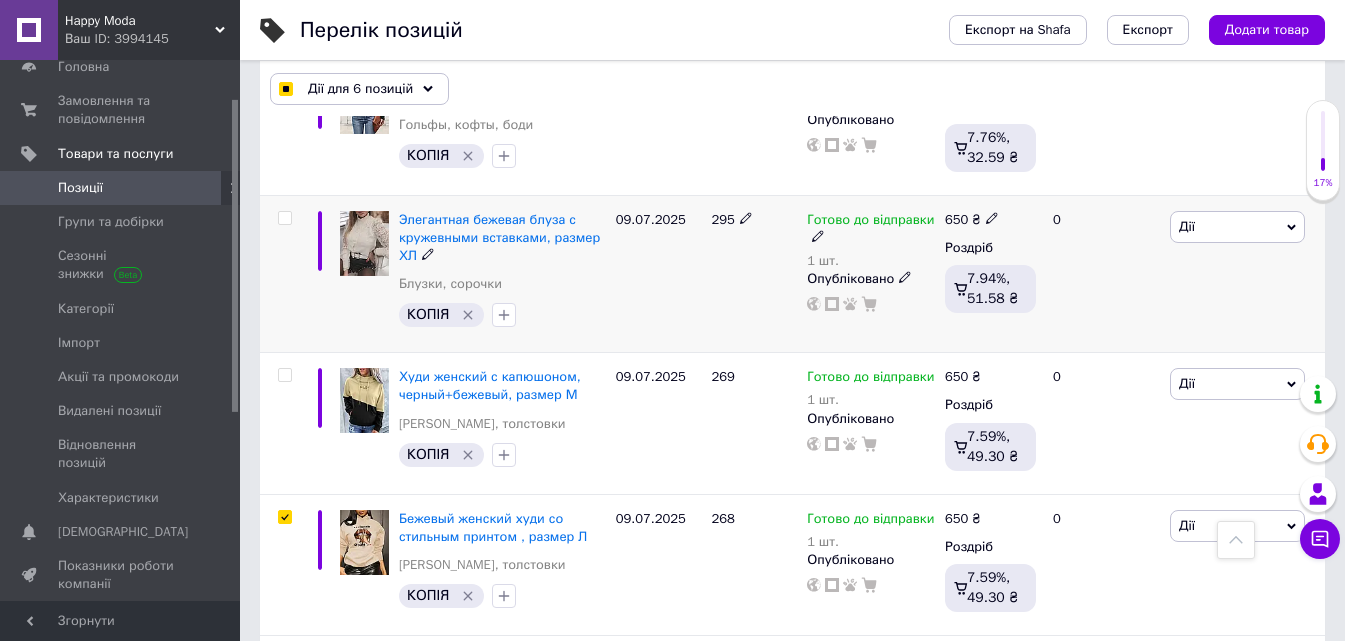 click at bounding box center (284, 218) 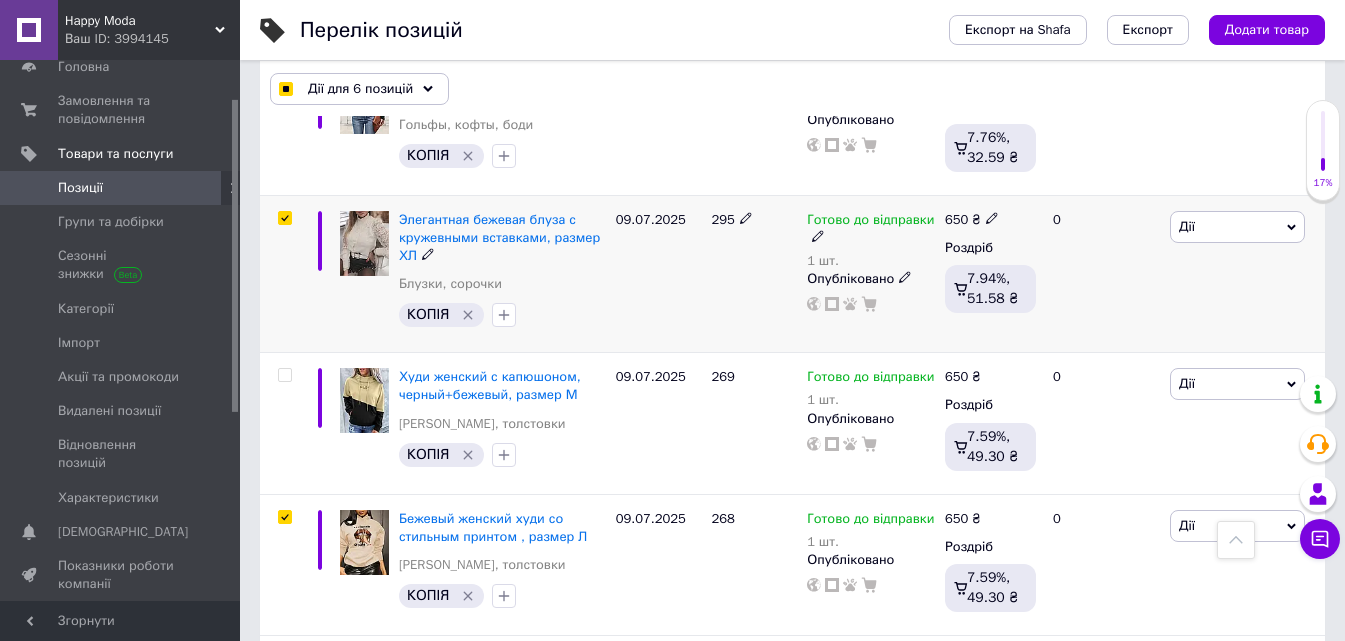 checkbox on "true" 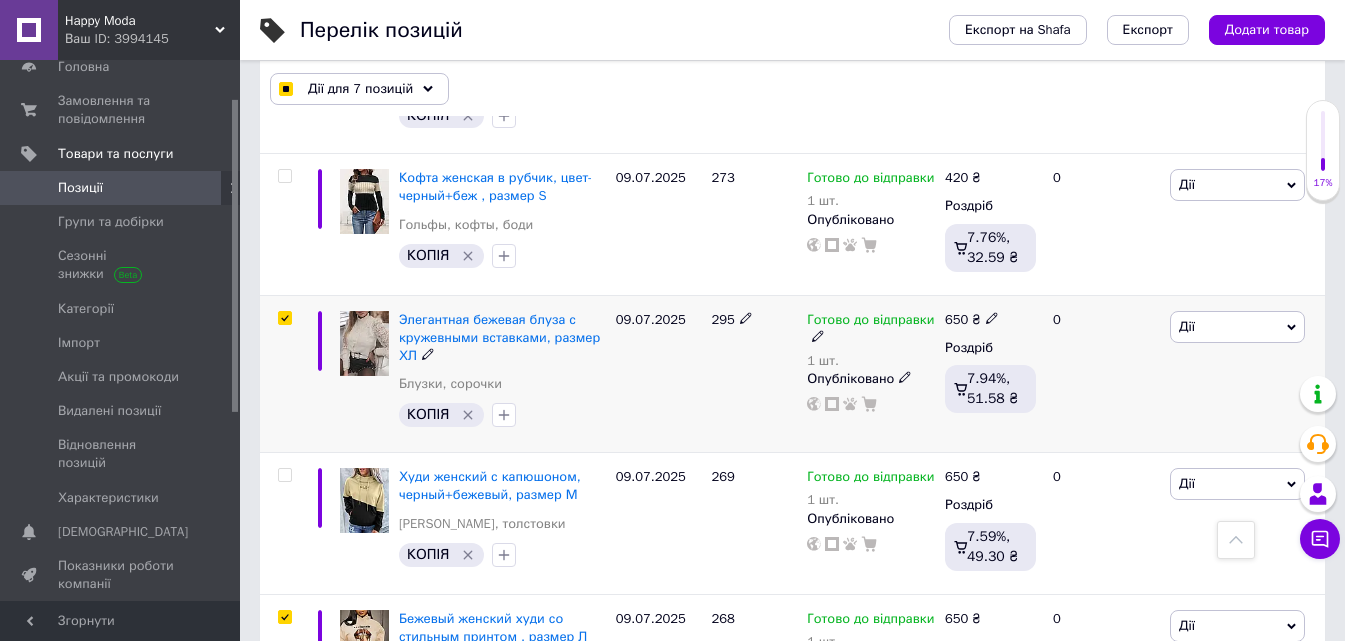 scroll, scrollTop: 933, scrollLeft: 0, axis: vertical 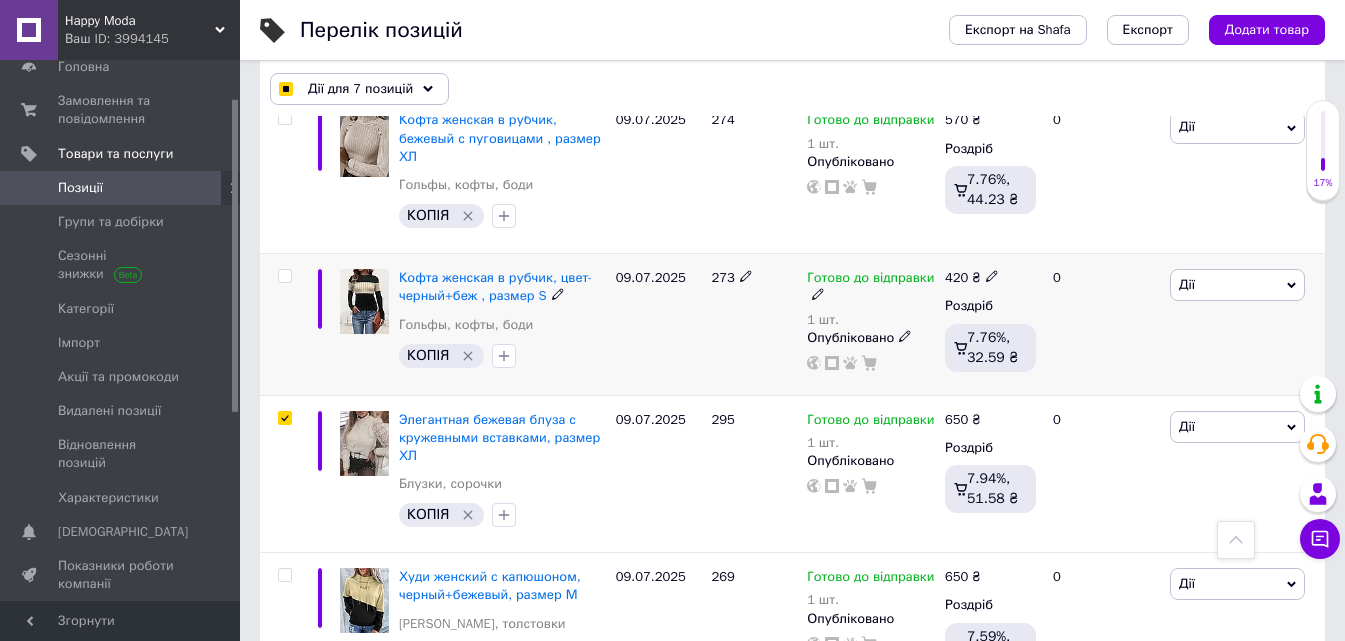 click at bounding box center (284, 276) 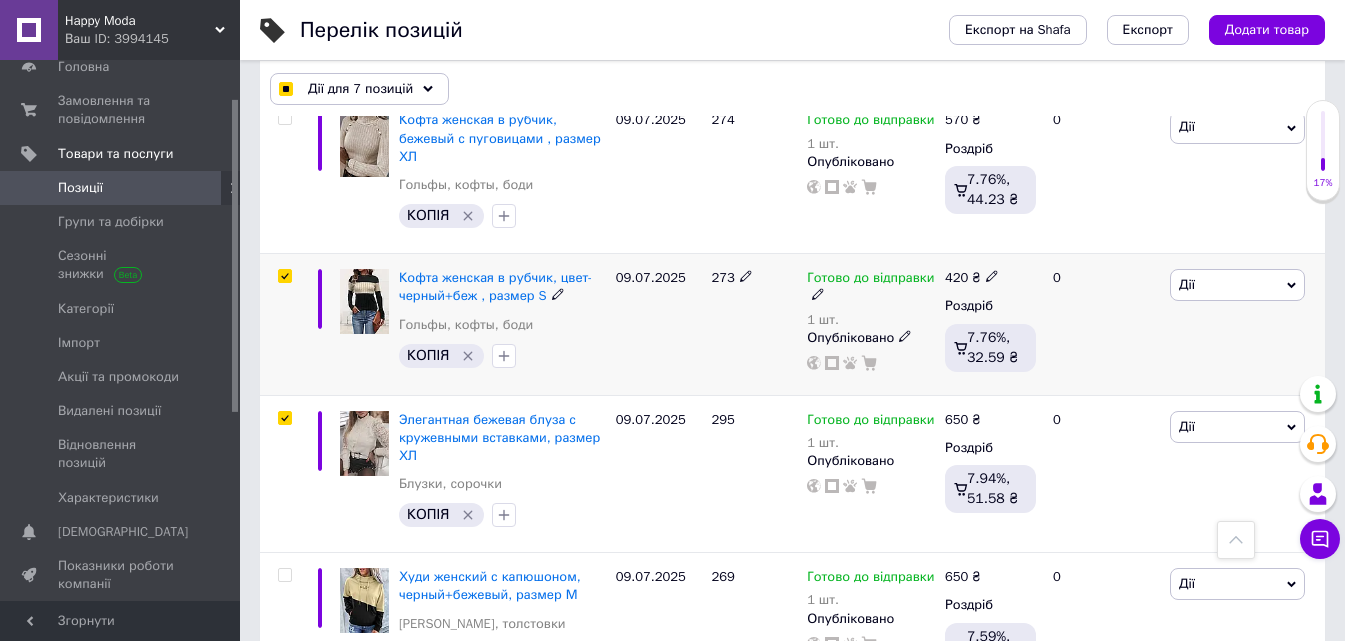 checkbox on "true" 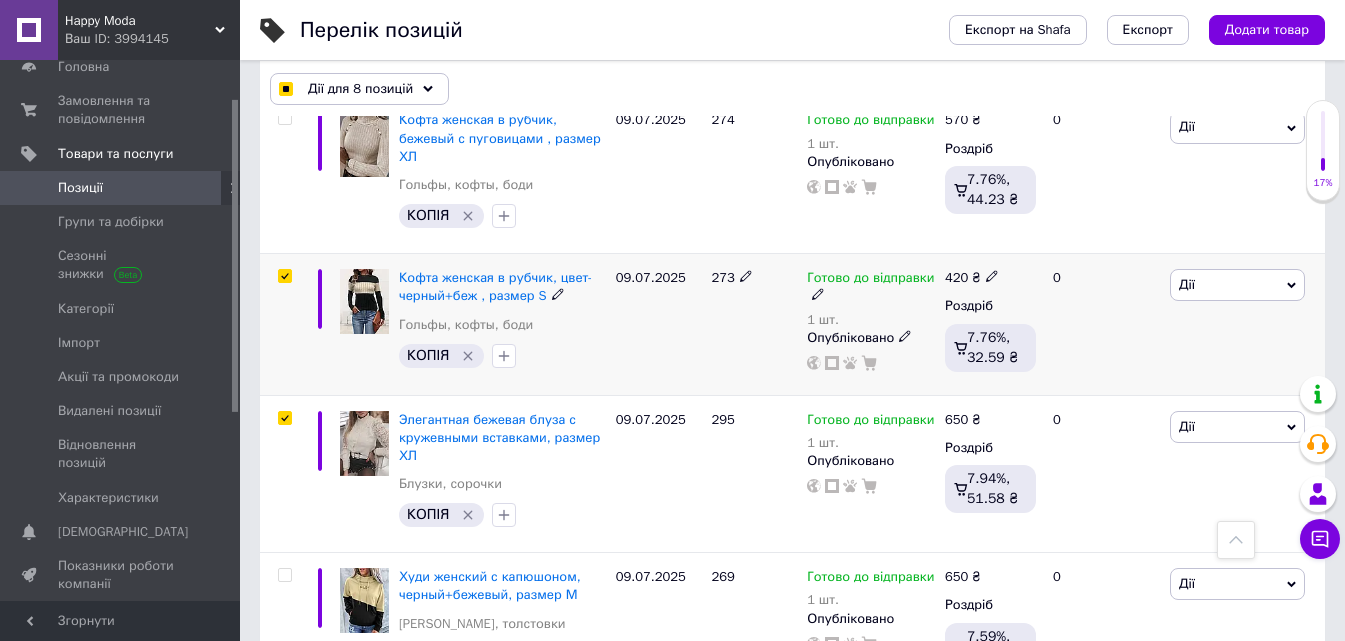 scroll, scrollTop: 733, scrollLeft: 0, axis: vertical 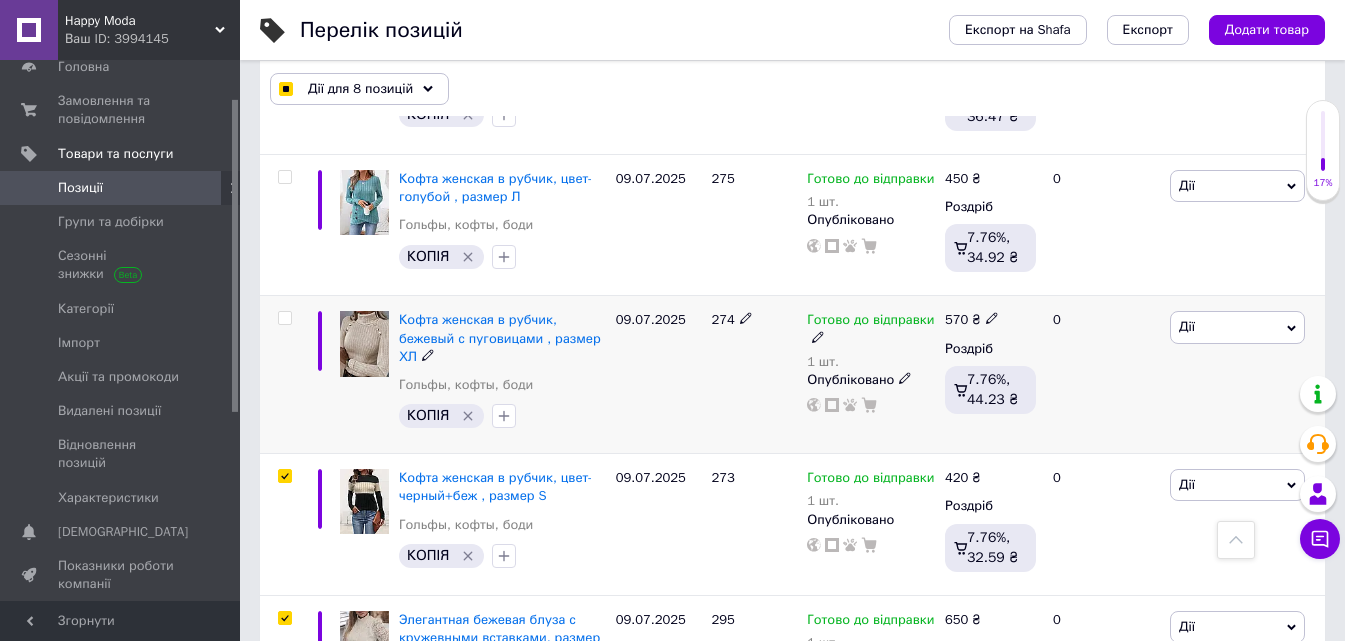 click at bounding box center [284, 318] 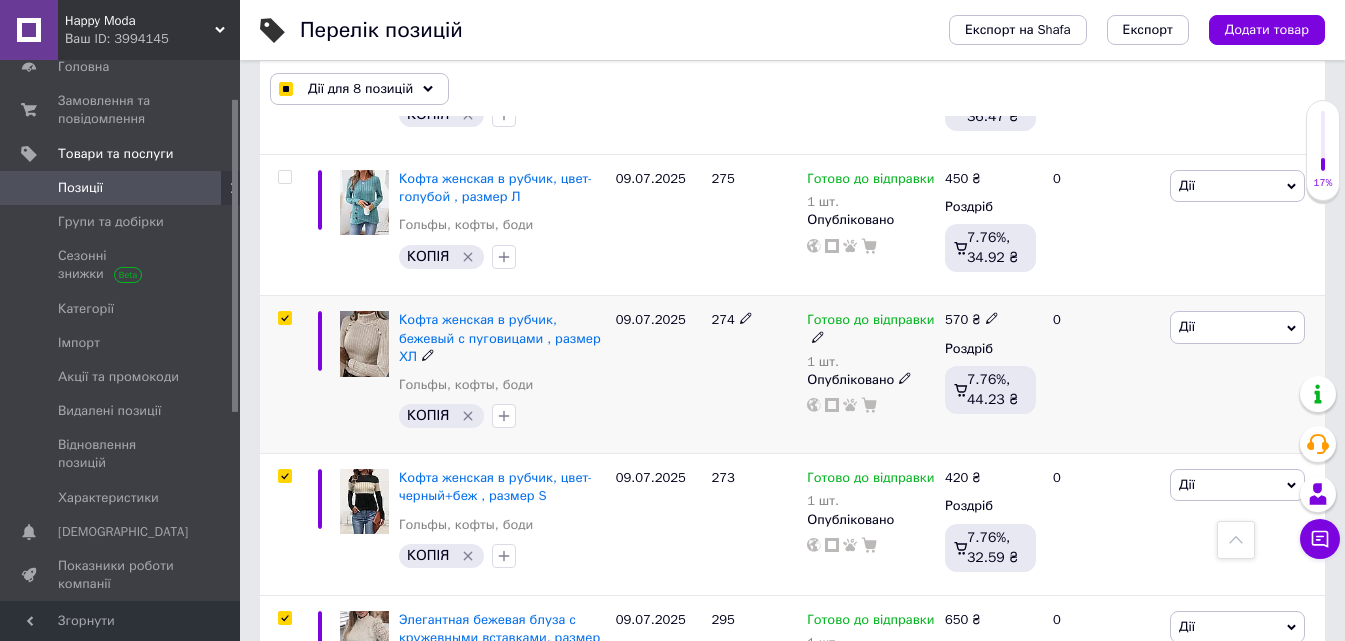 checkbox on "true" 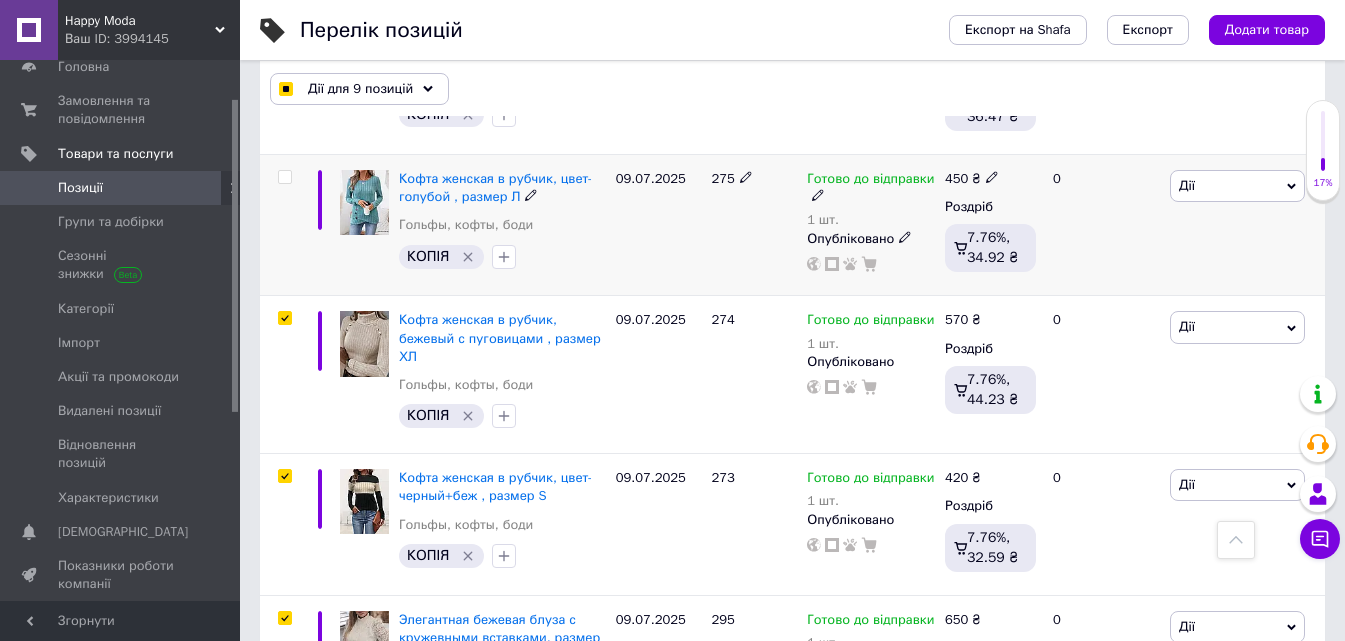 click at bounding box center [284, 177] 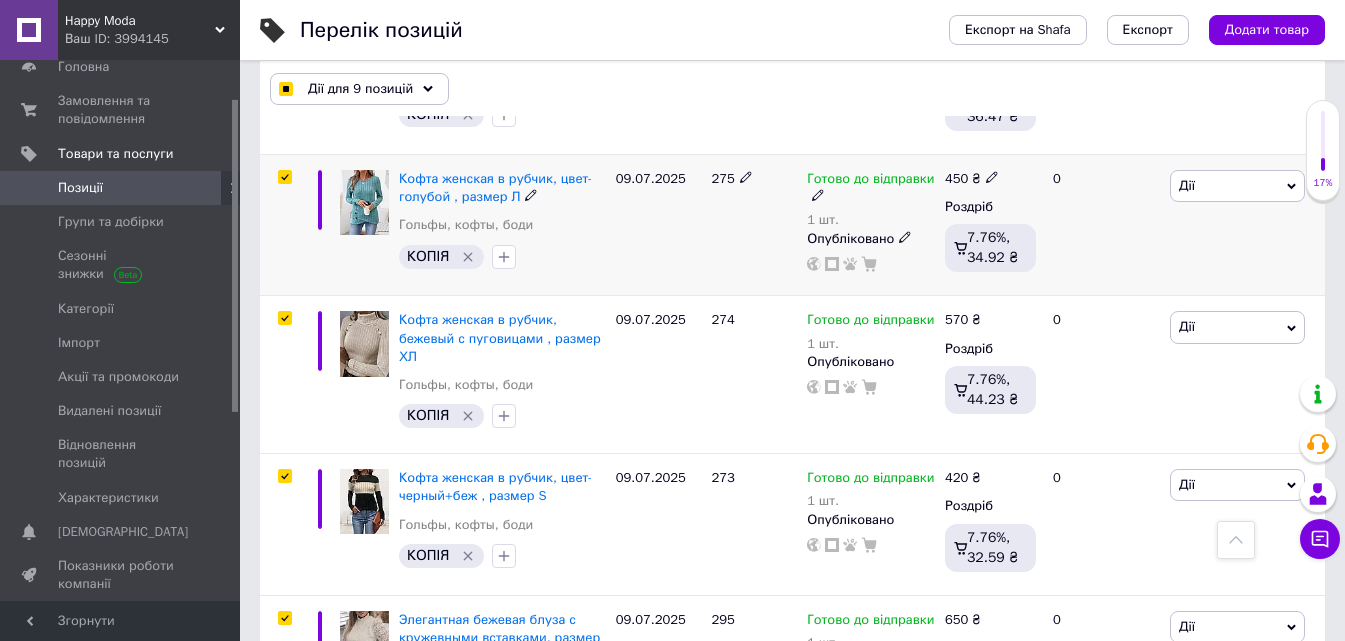 checkbox on "true" 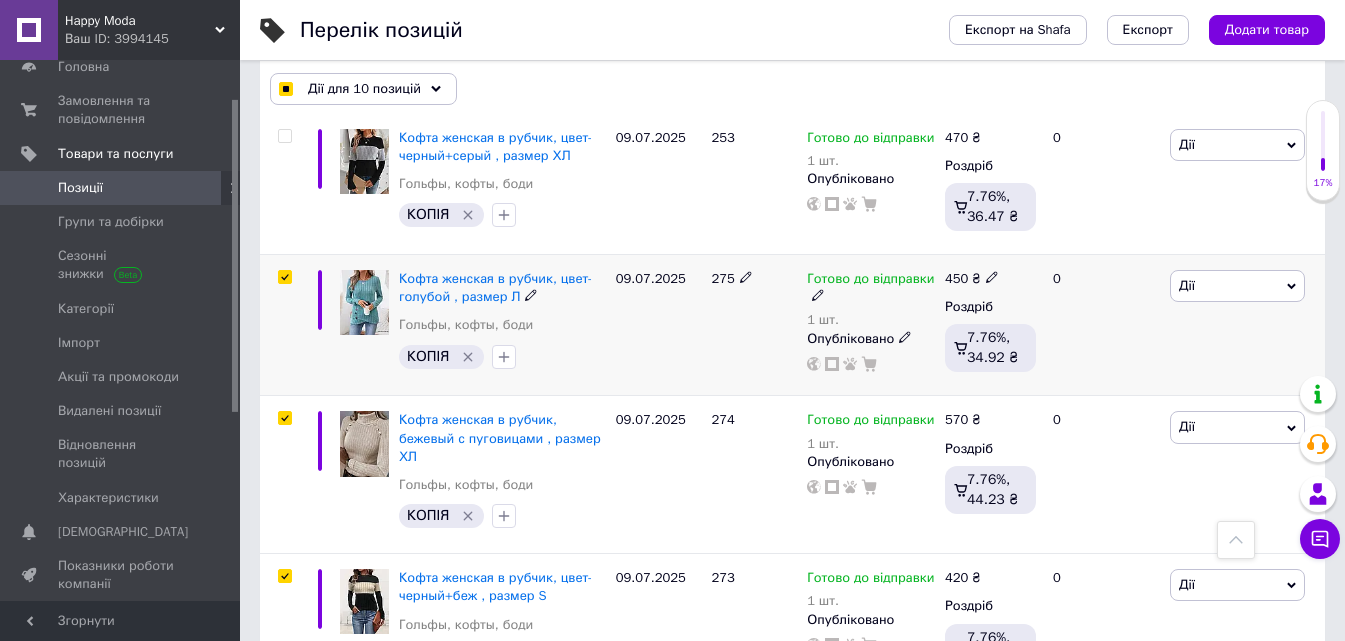 scroll, scrollTop: 533, scrollLeft: 0, axis: vertical 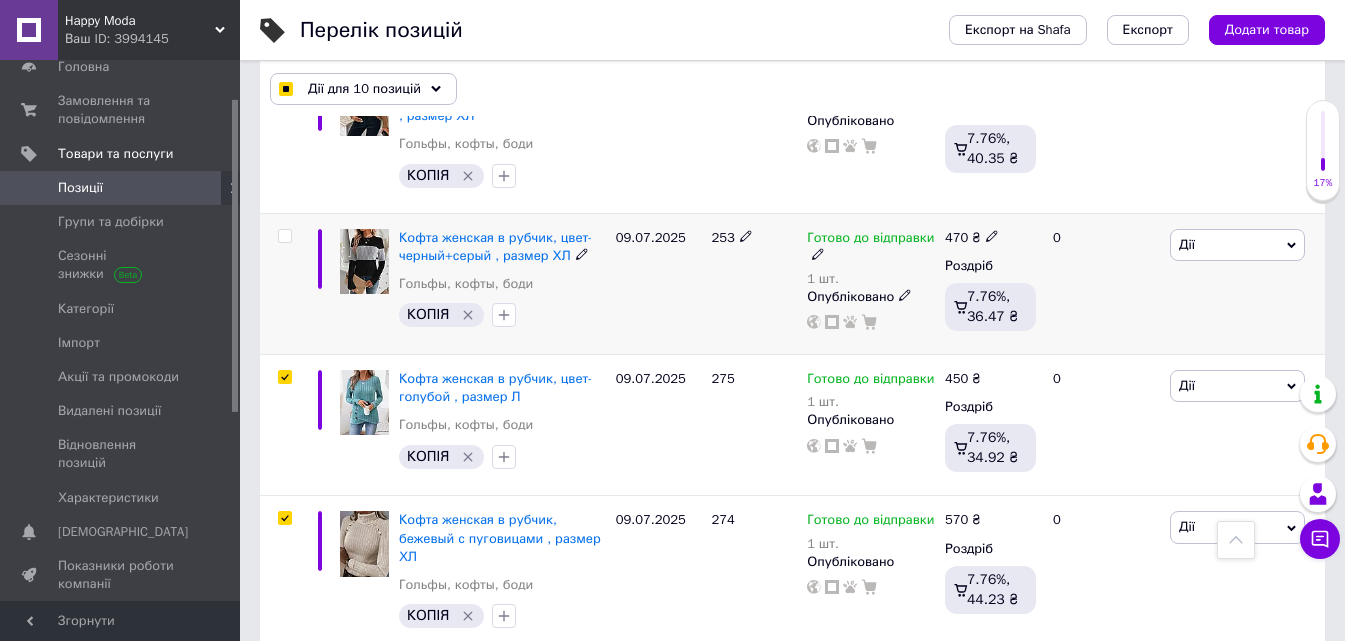 click at bounding box center (284, 236) 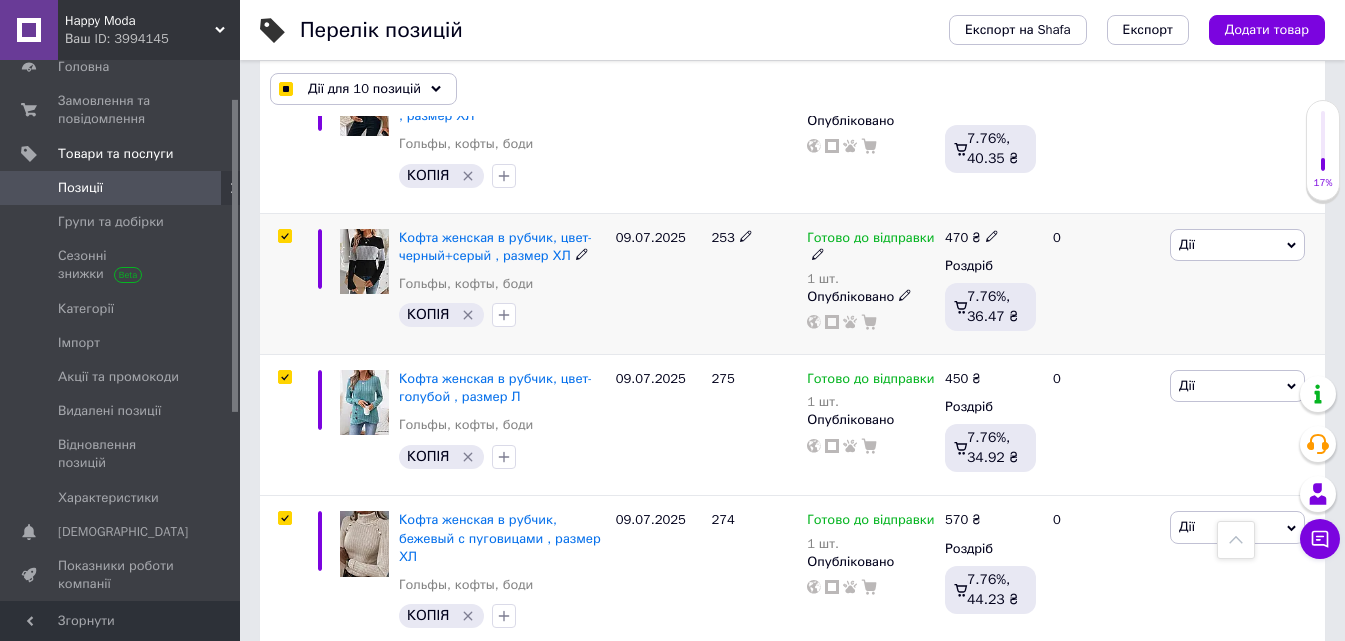 checkbox on "true" 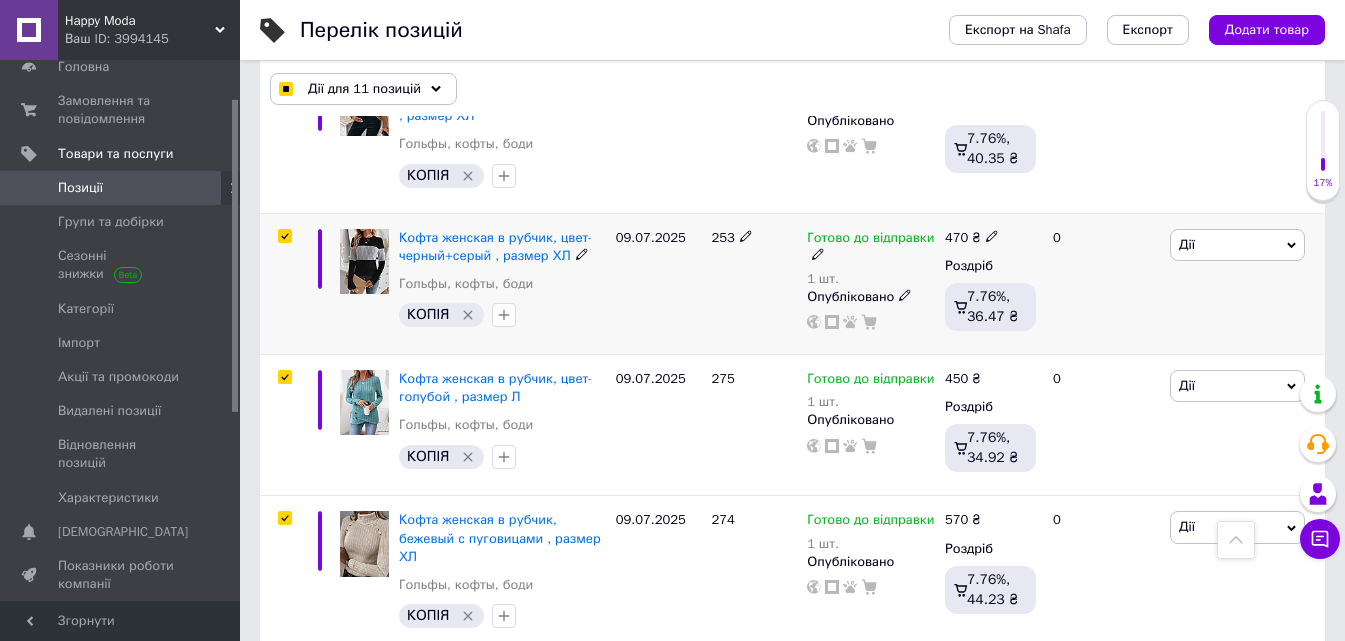 scroll, scrollTop: 333, scrollLeft: 0, axis: vertical 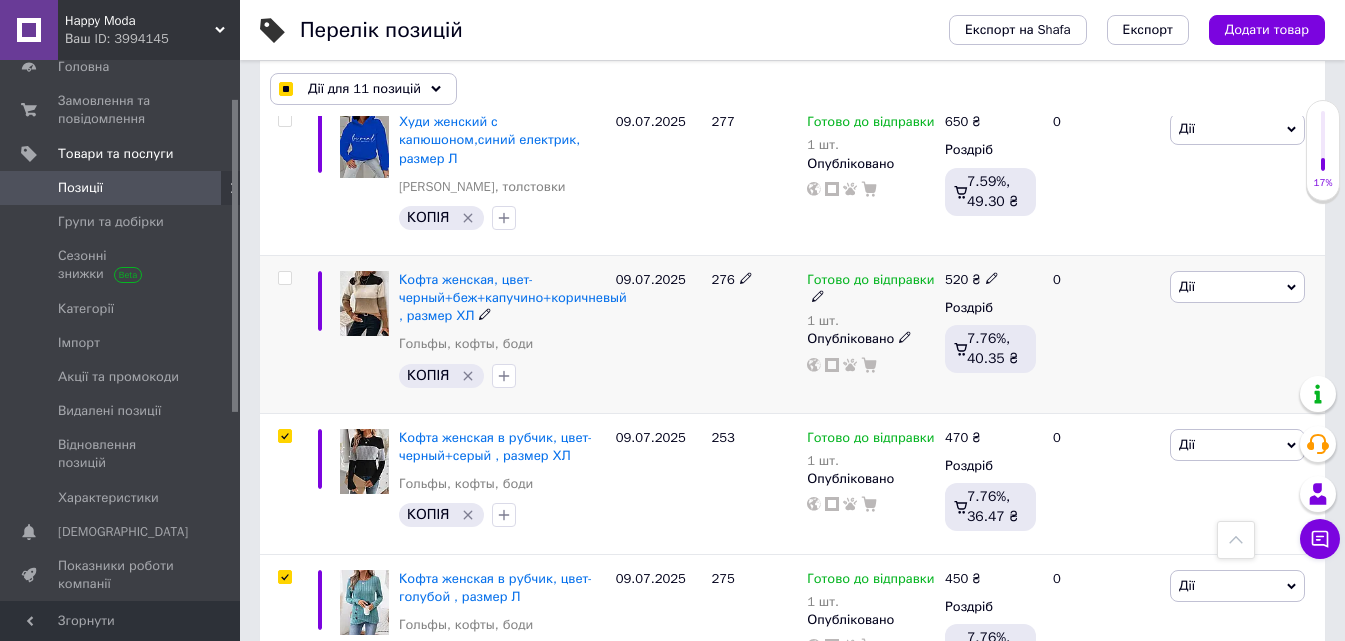 click at bounding box center [284, 278] 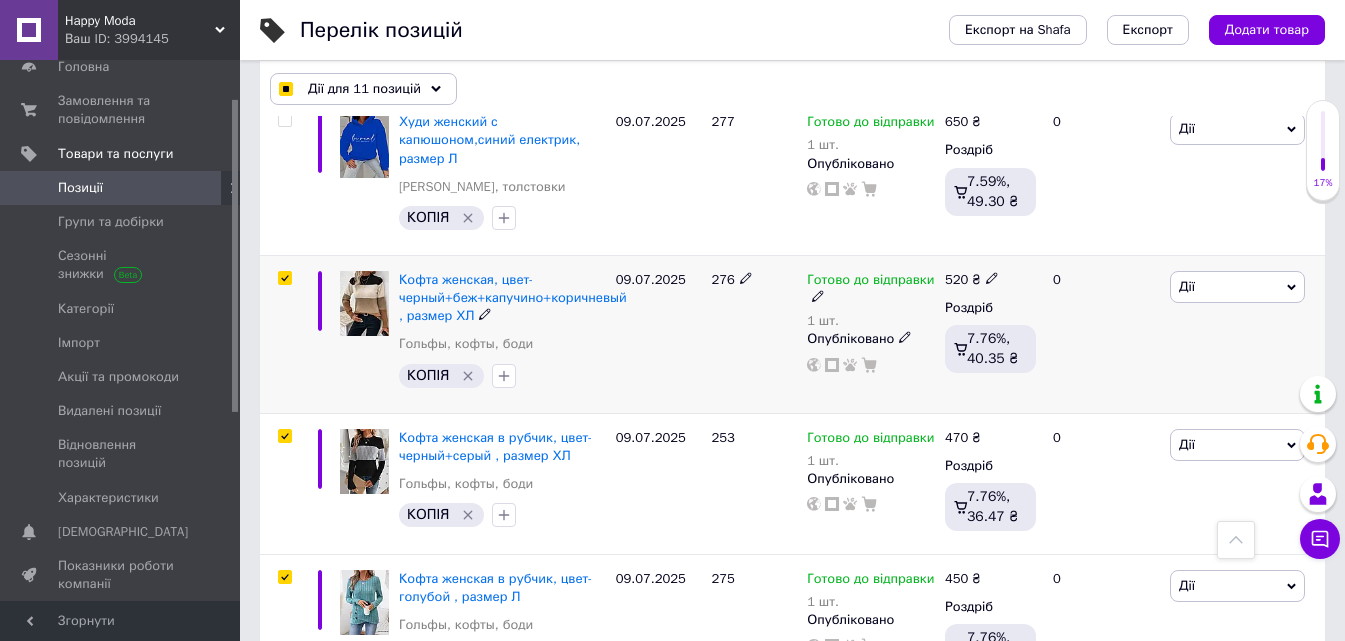 checkbox on "true" 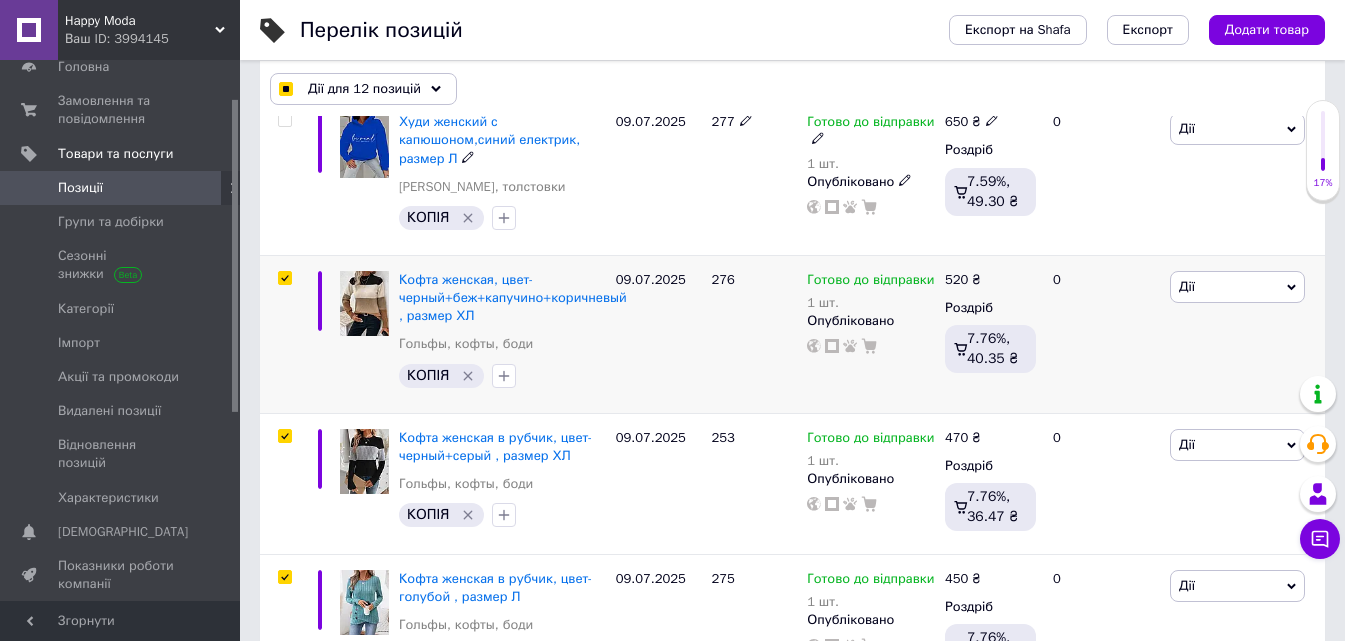 scroll, scrollTop: 233, scrollLeft: 0, axis: vertical 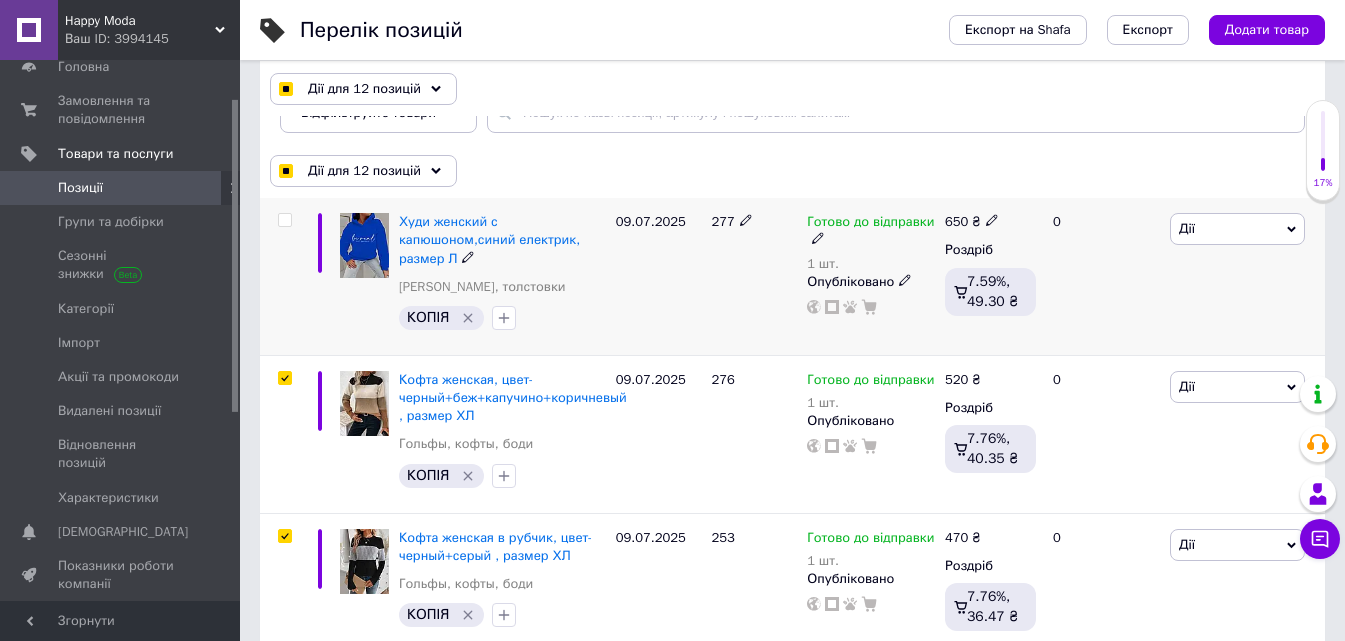 click at bounding box center (284, 220) 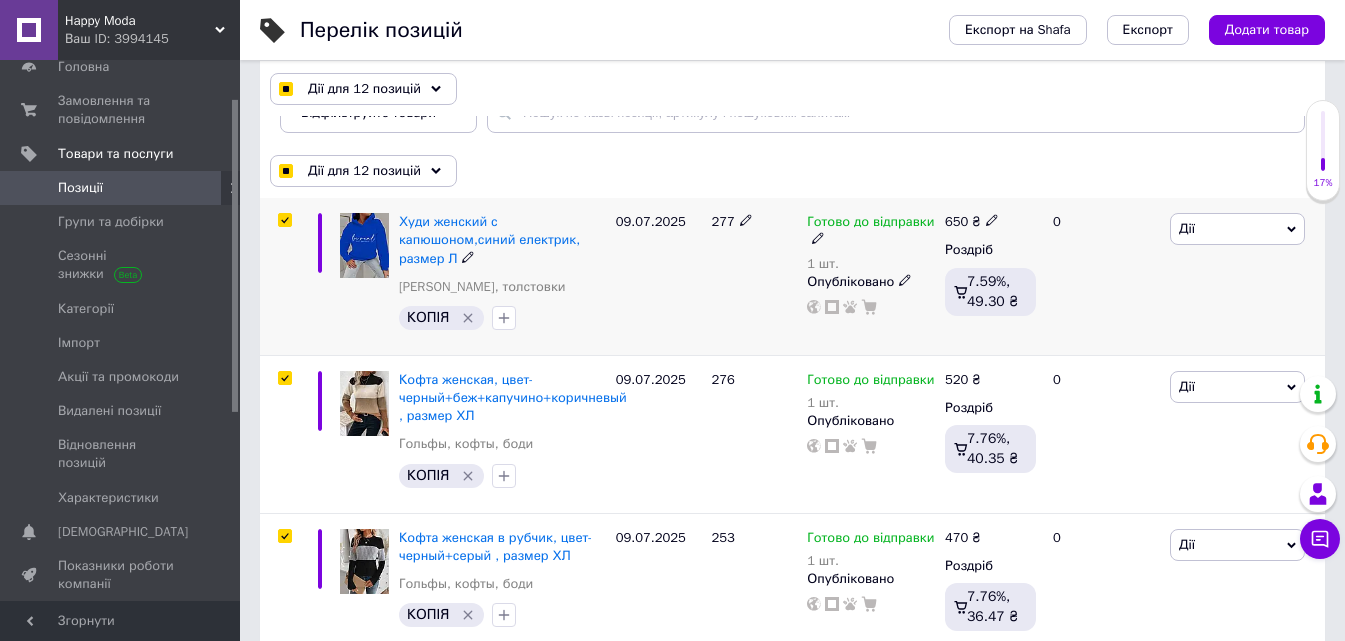 checkbox on "true" 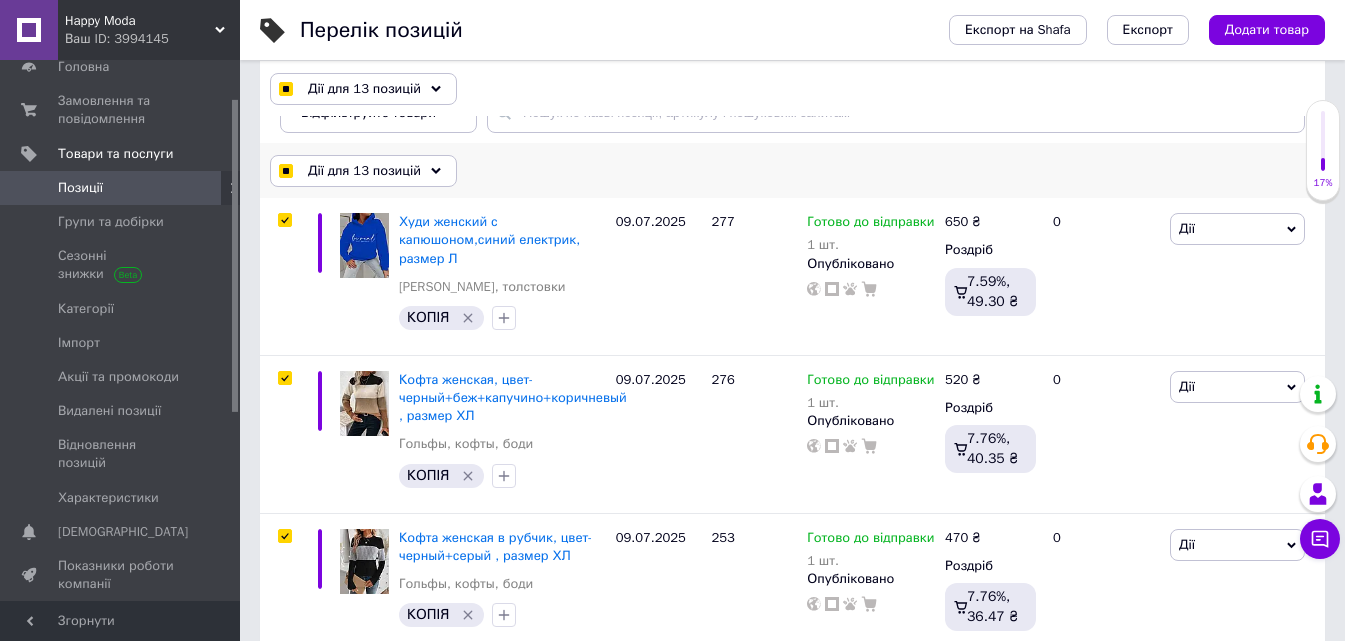 click 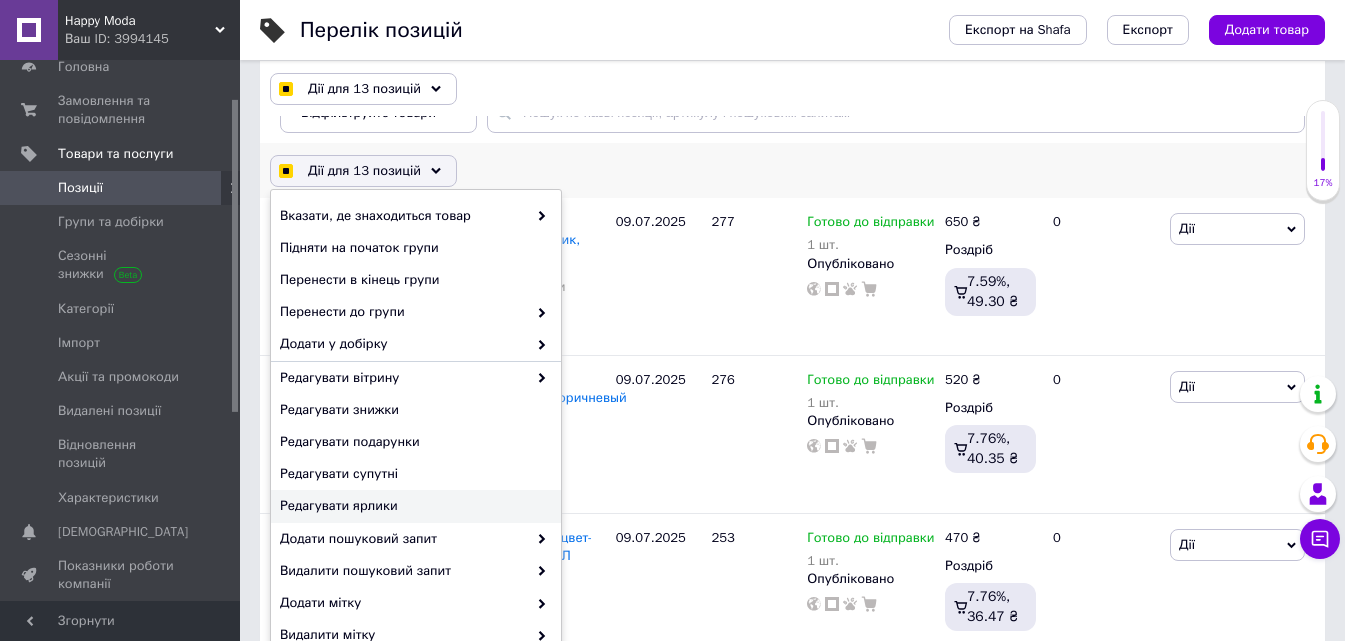 scroll, scrollTop: 199, scrollLeft: 0, axis: vertical 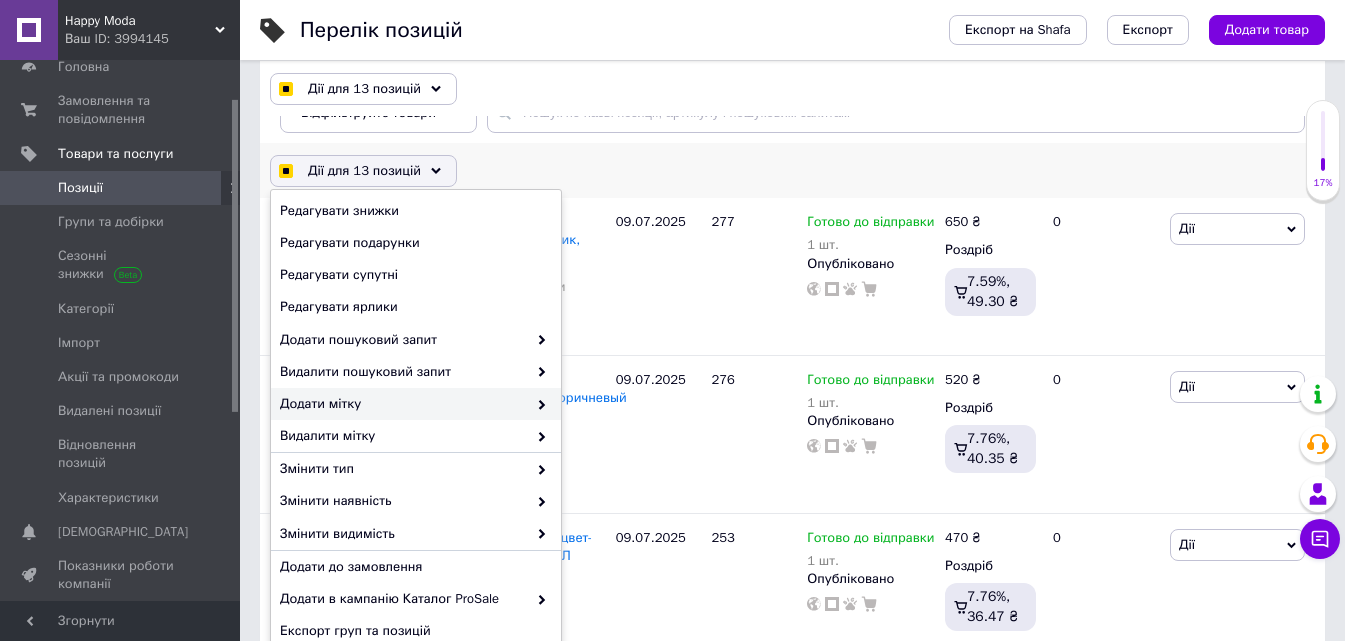 checkbox on "true" 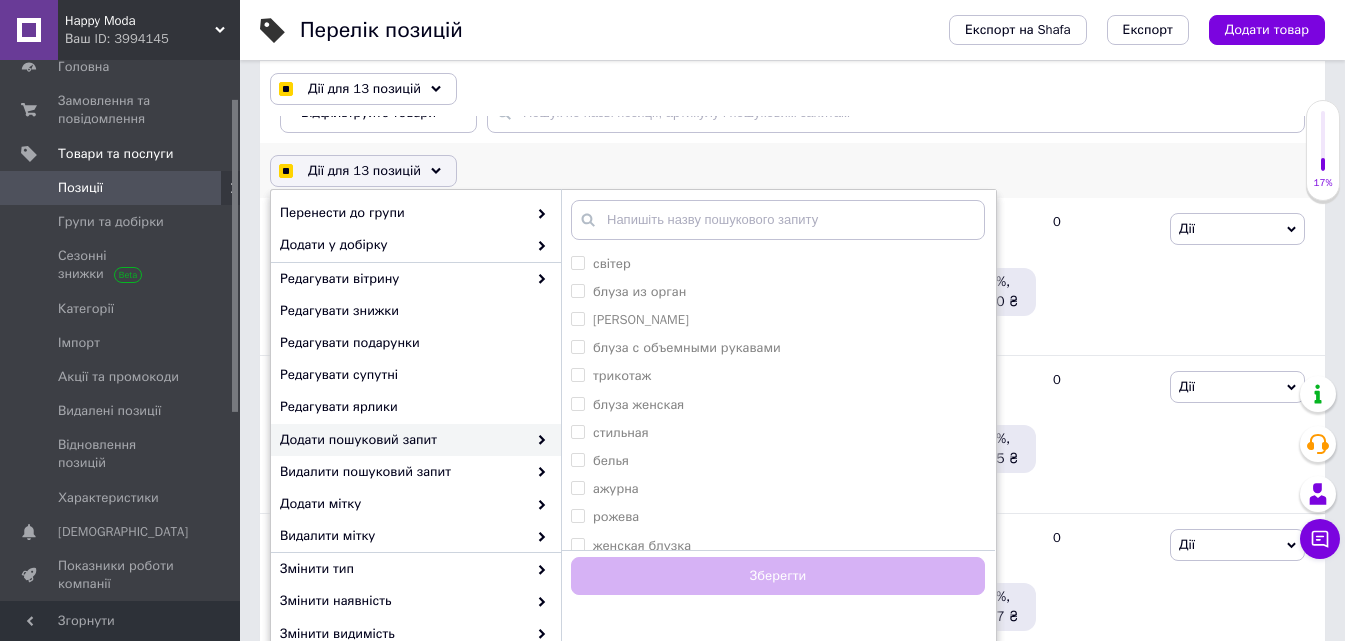 scroll, scrollTop: 0, scrollLeft: 0, axis: both 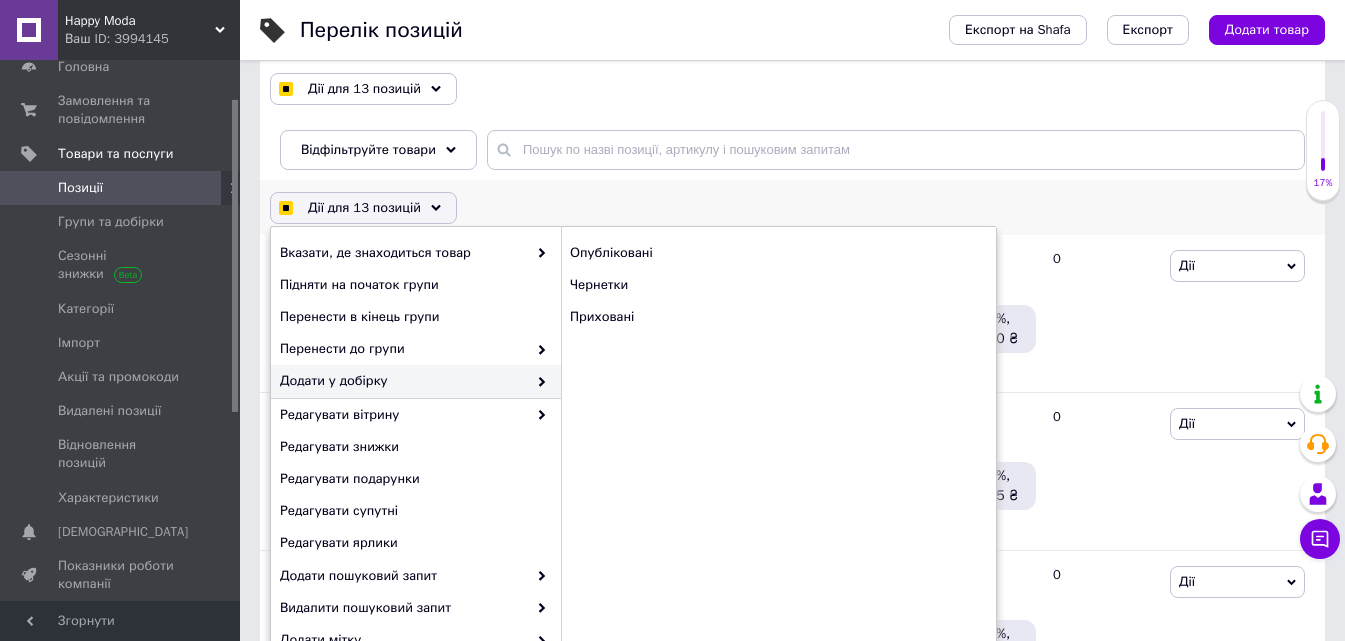checkbox on "true" 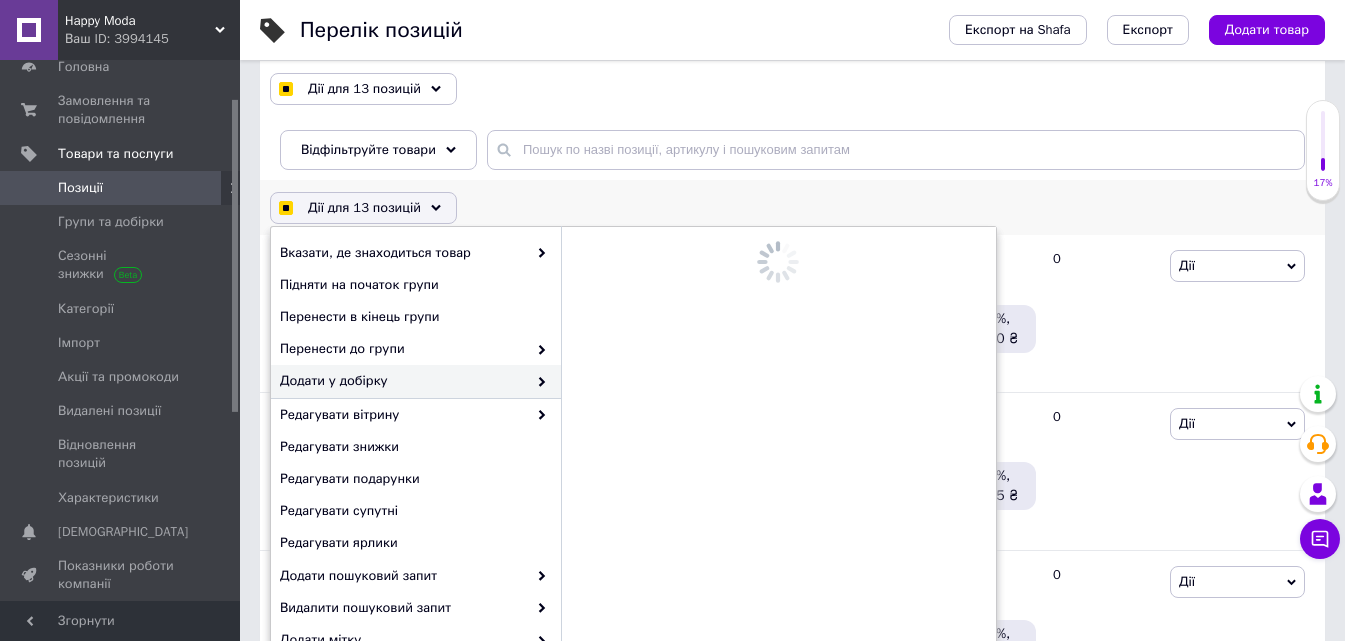 checkbox on "true" 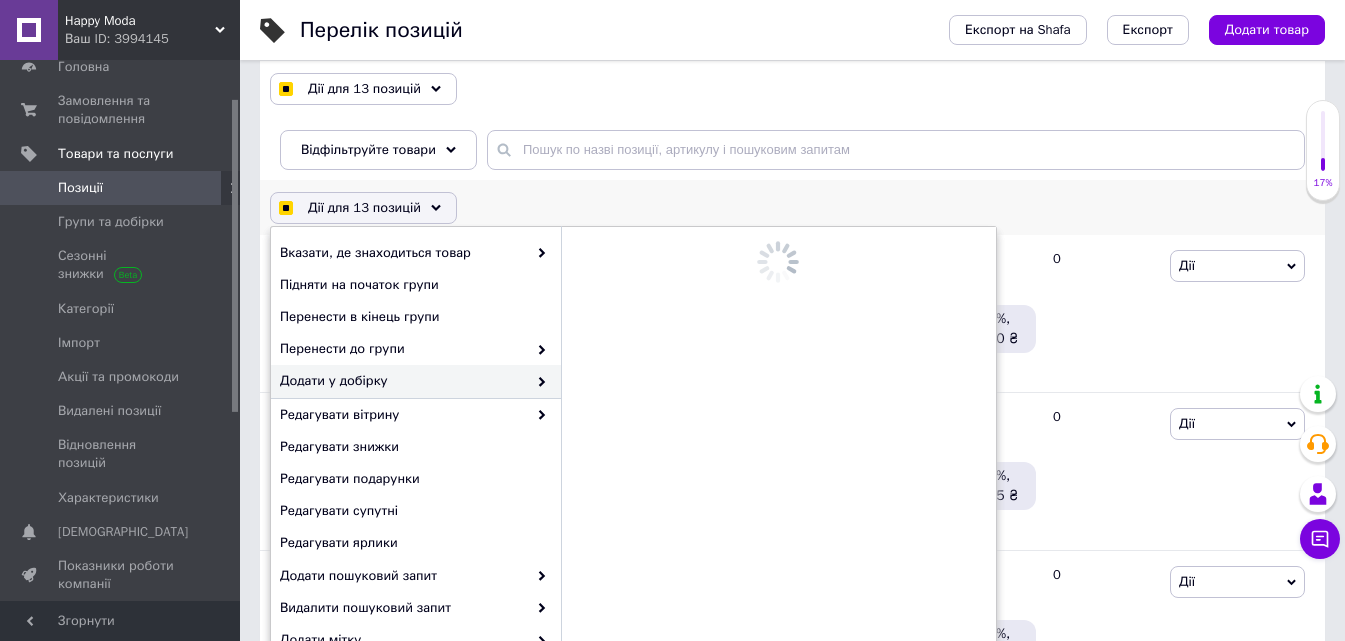 checkbox on "true" 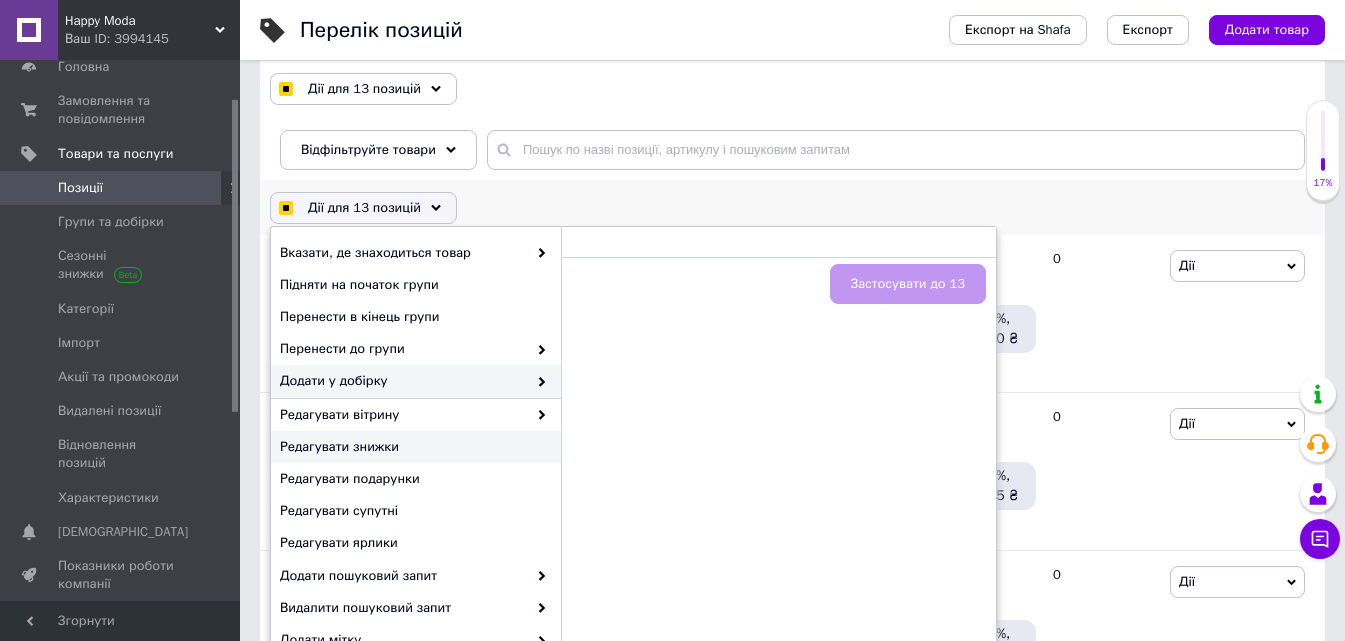 checkbox on "true" 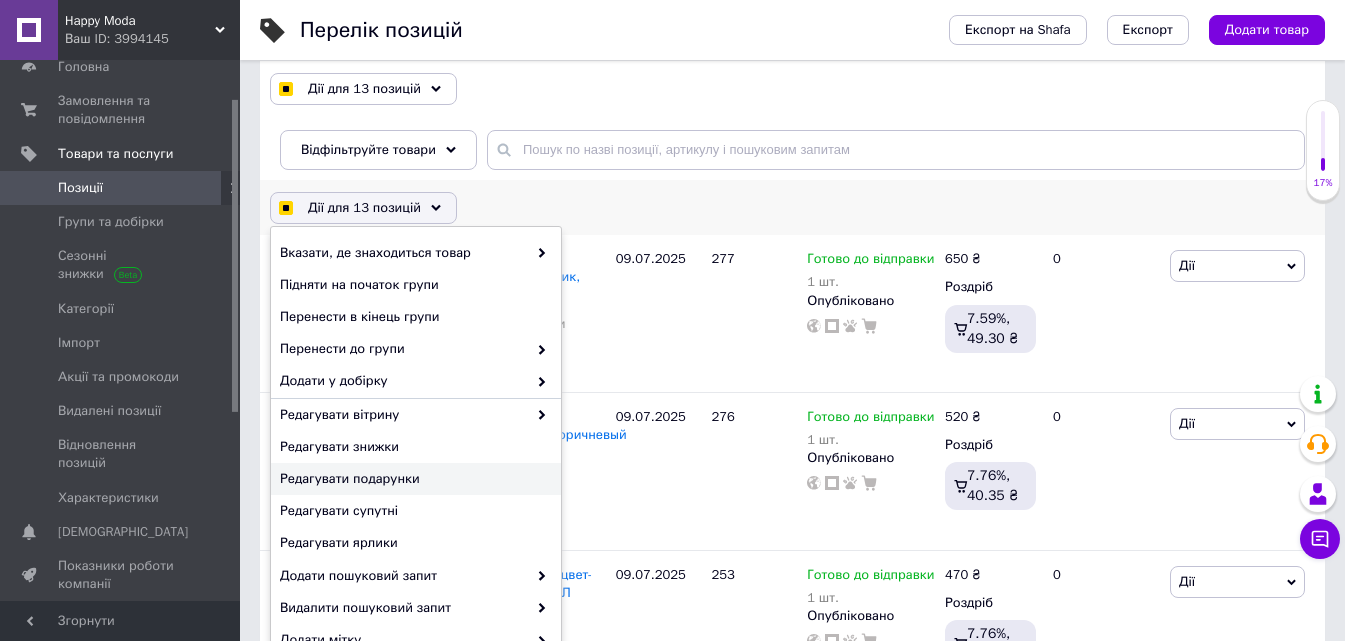 click on "Редагувати подарунки" at bounding box center [413, 479] 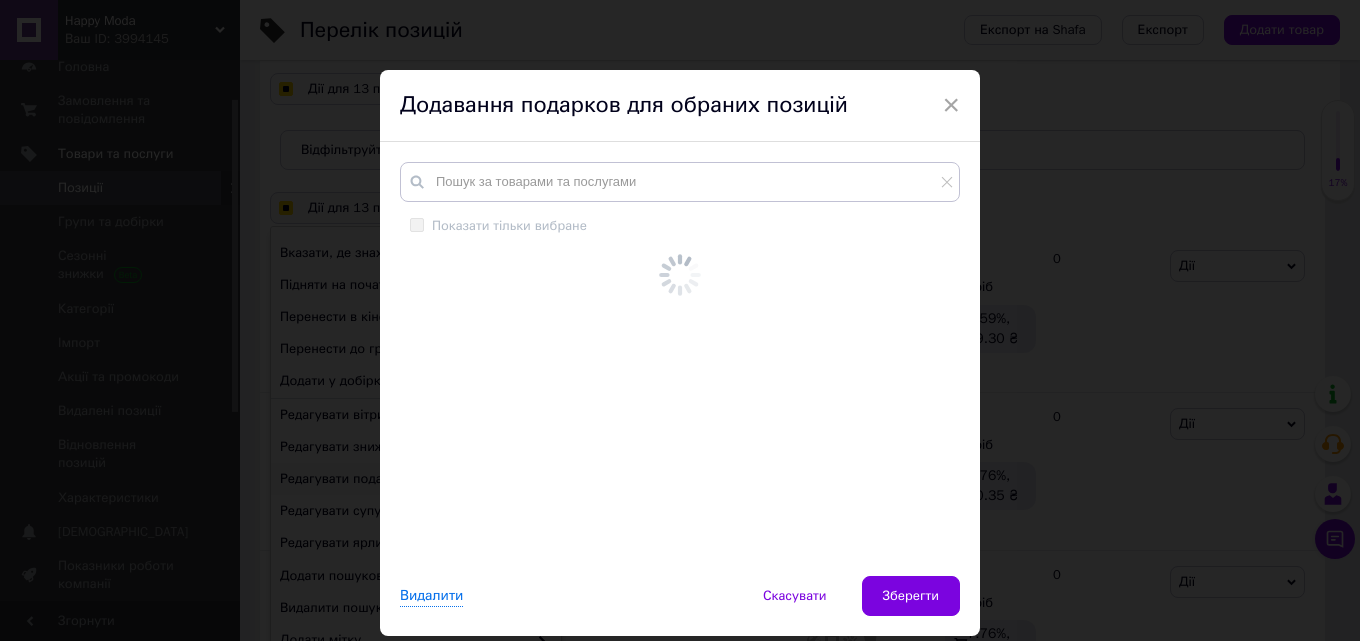 checkbox on "true" 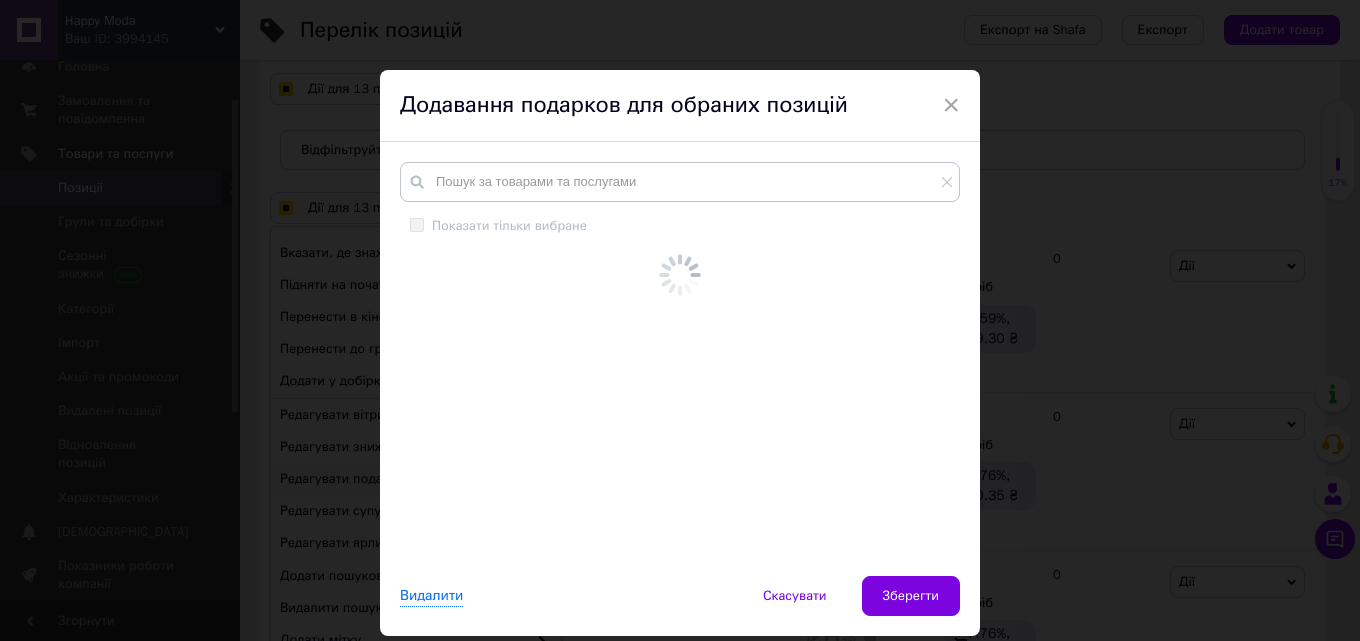 checkbox on "true" 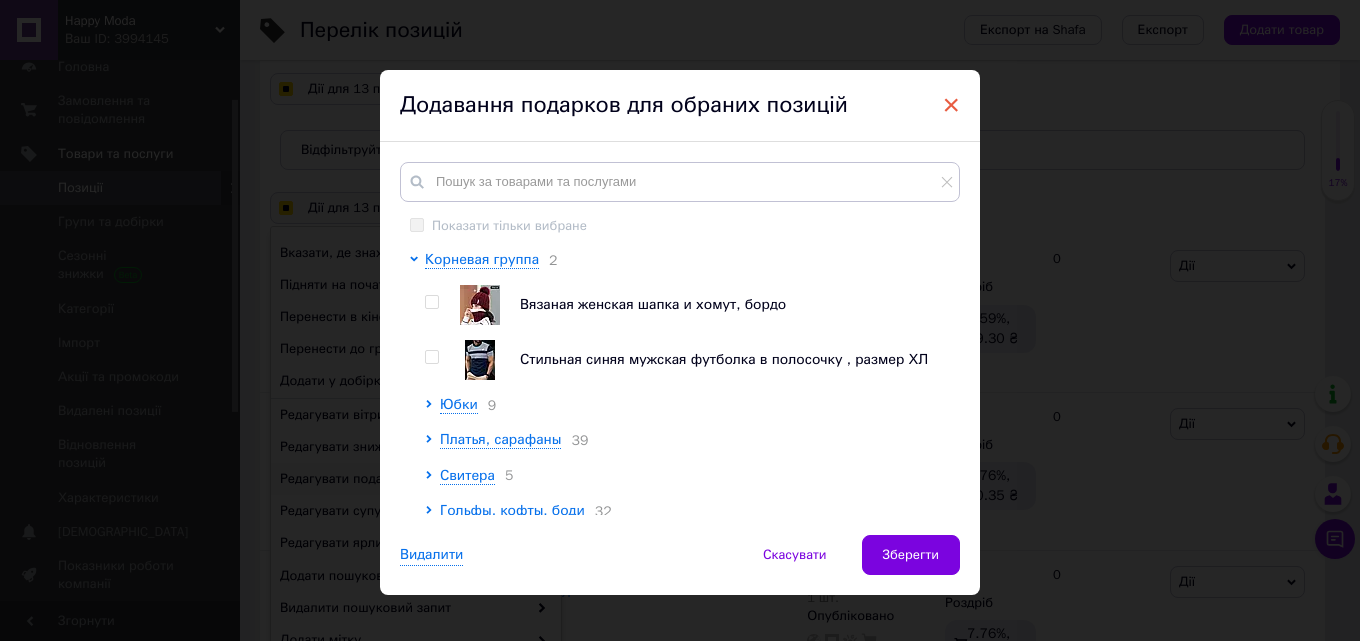 click on "×" at bounding box center (951, 105) 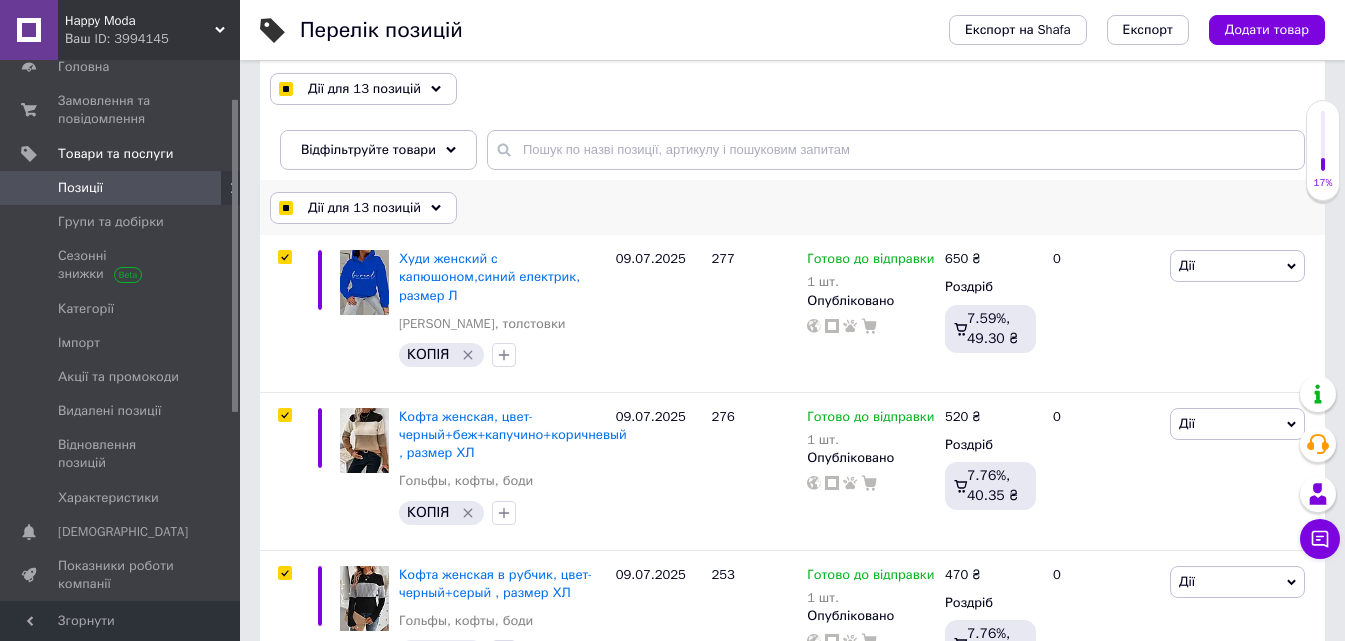 click on "Дії для 13 позицій" at bounding box center (364, 208) 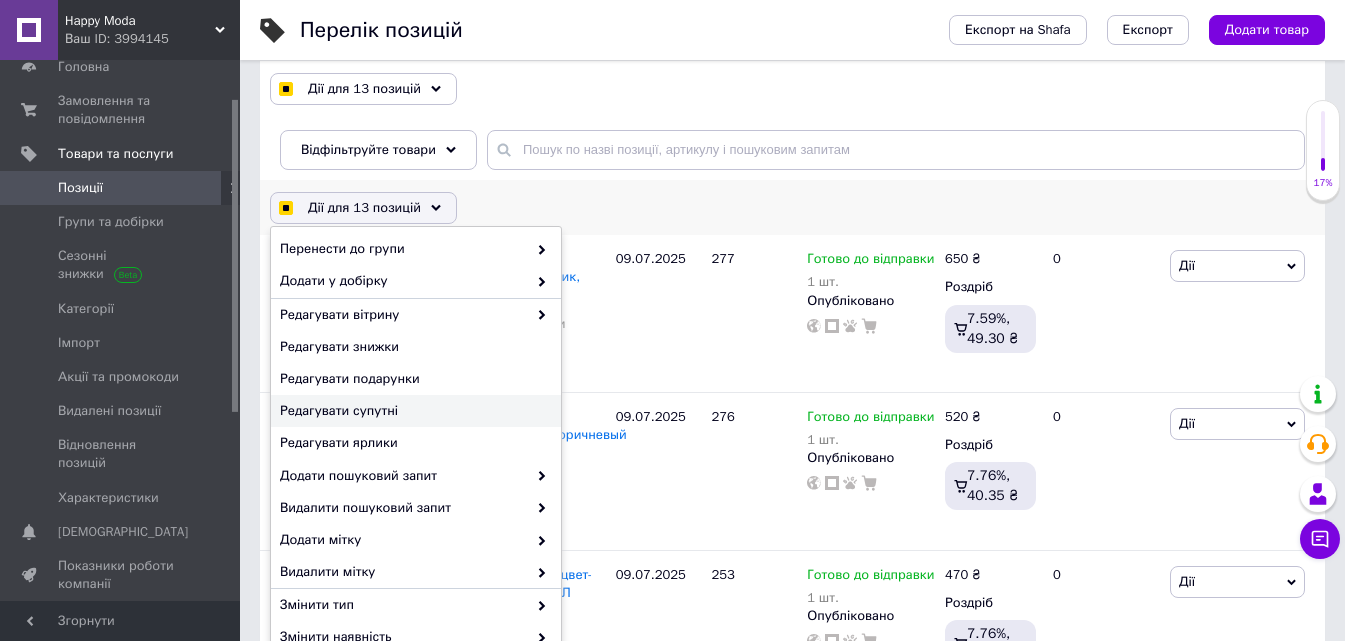 scroll, scrollTop: 199, scrollLeft: 0, axis: vertical 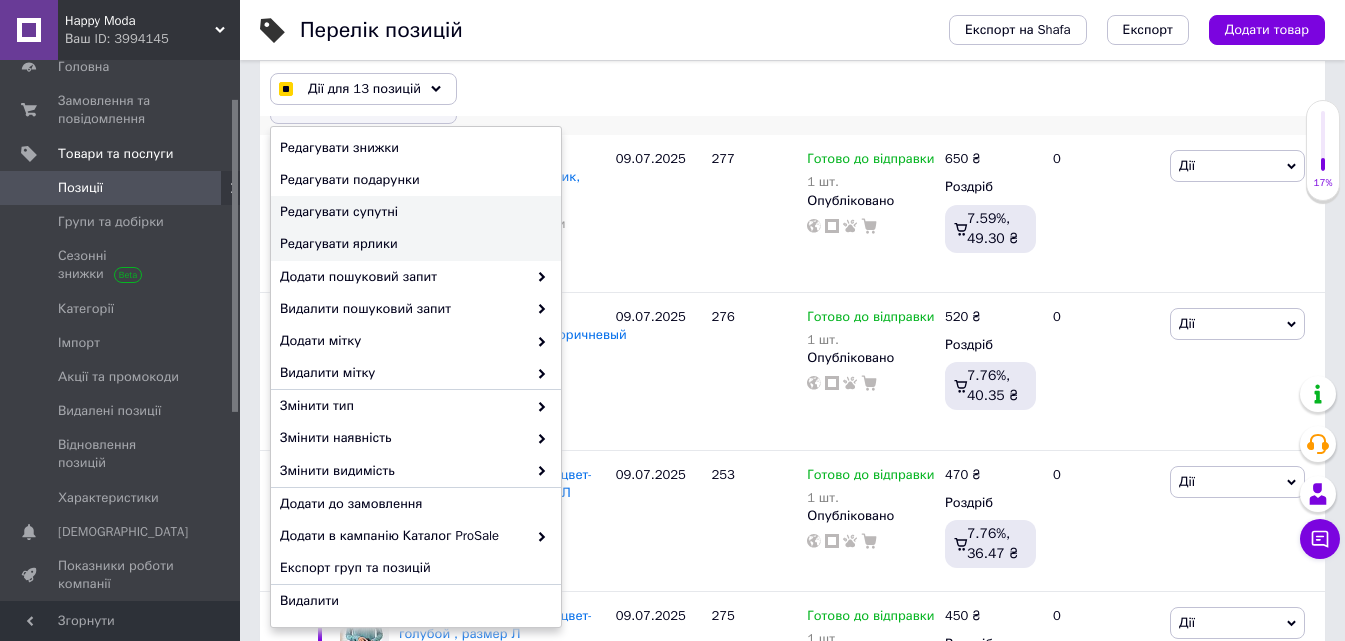 click on "Редагувати ярлики" at bounding box center (413, 244) 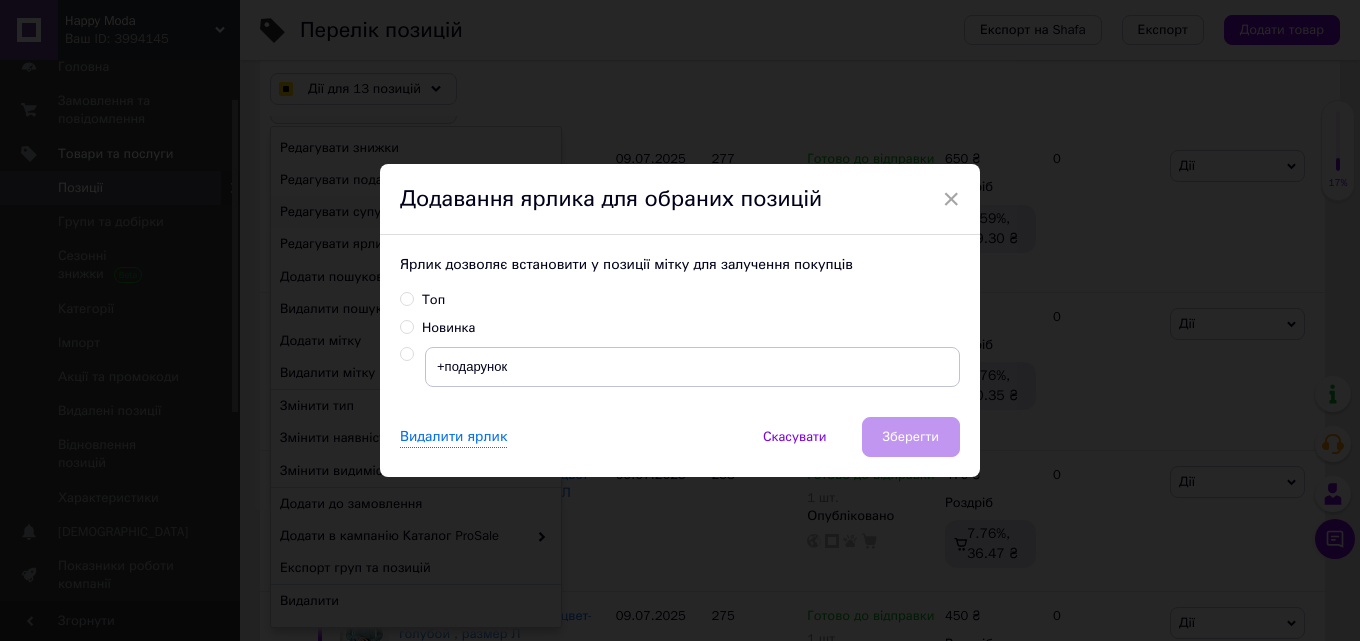 click at bounding box center [412, 354] 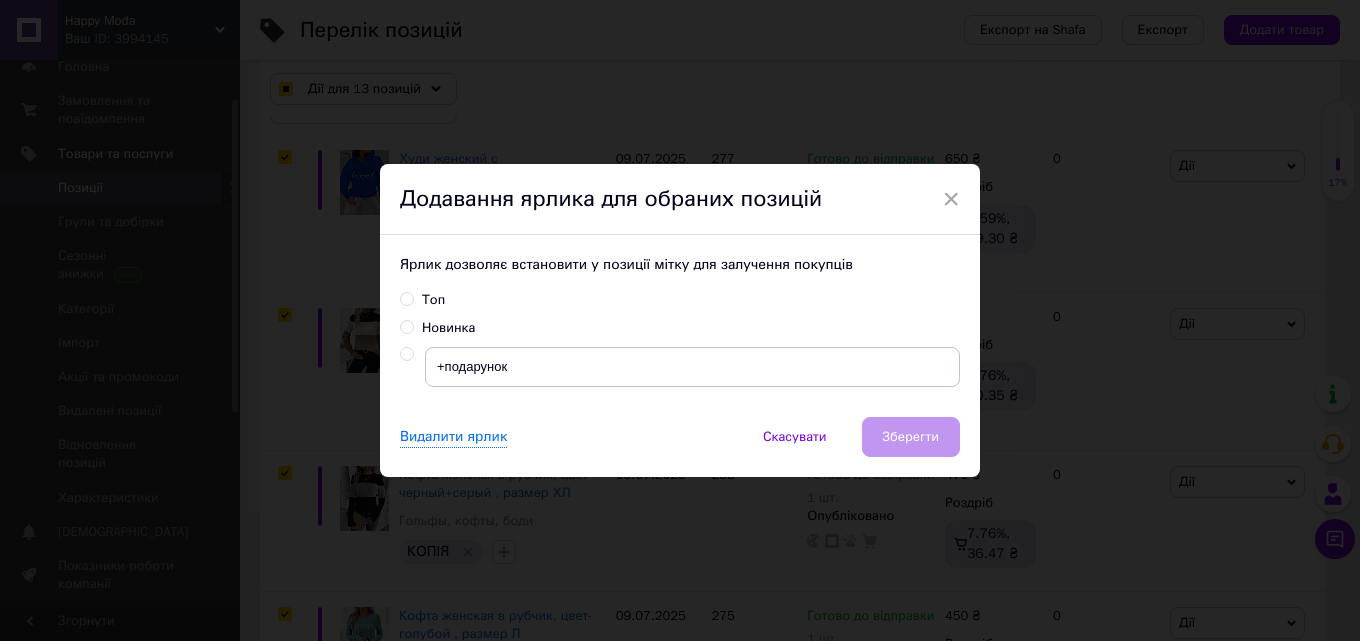 click at bounding box center (406, 354) 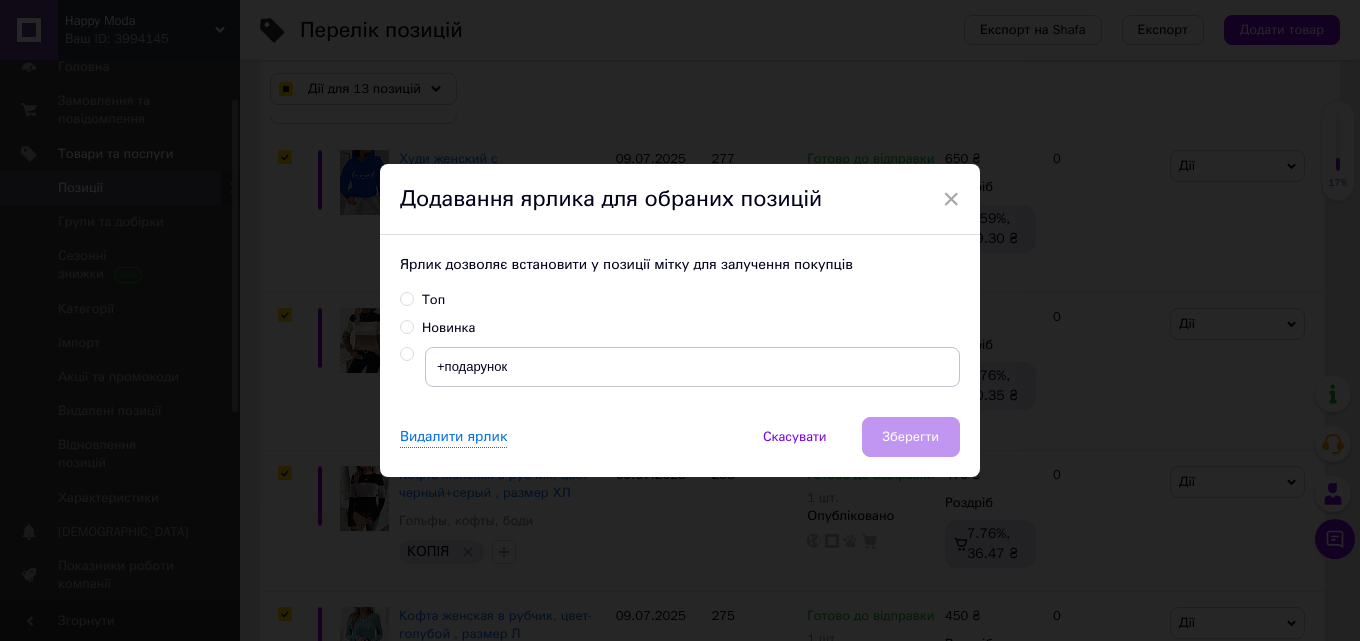 radio on "true" 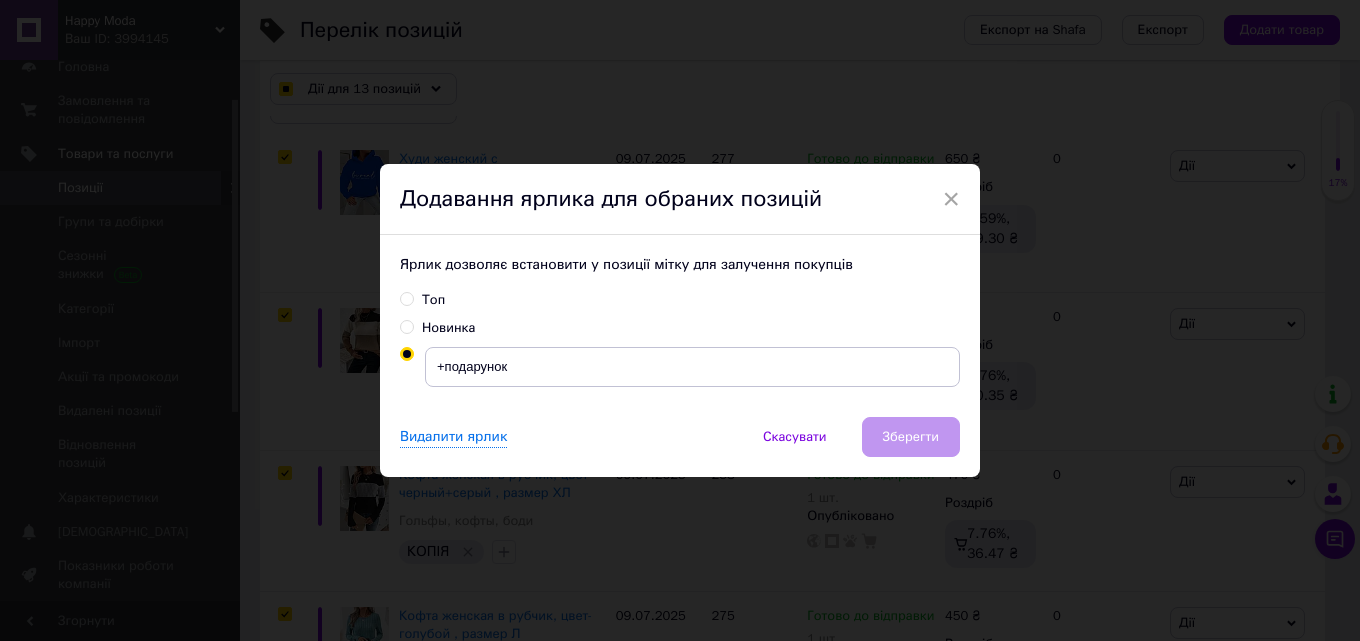 checkbox on "true" 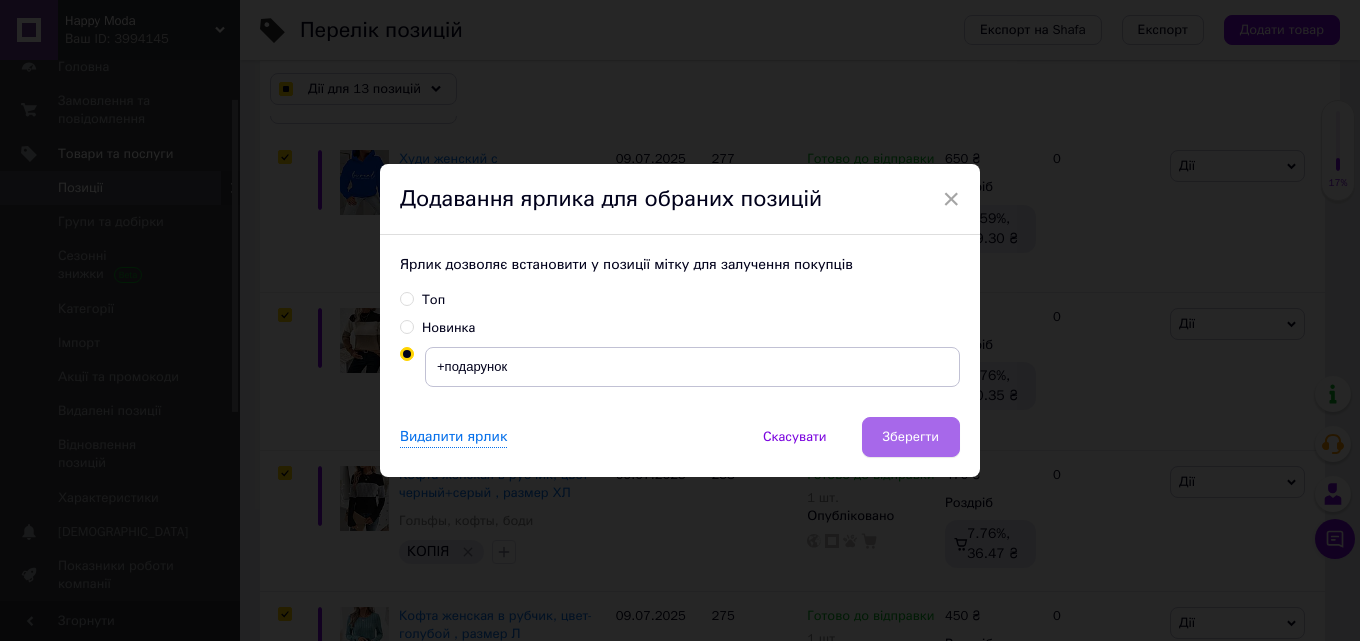 click on "Зберегти" at bounding box center [911, 437] 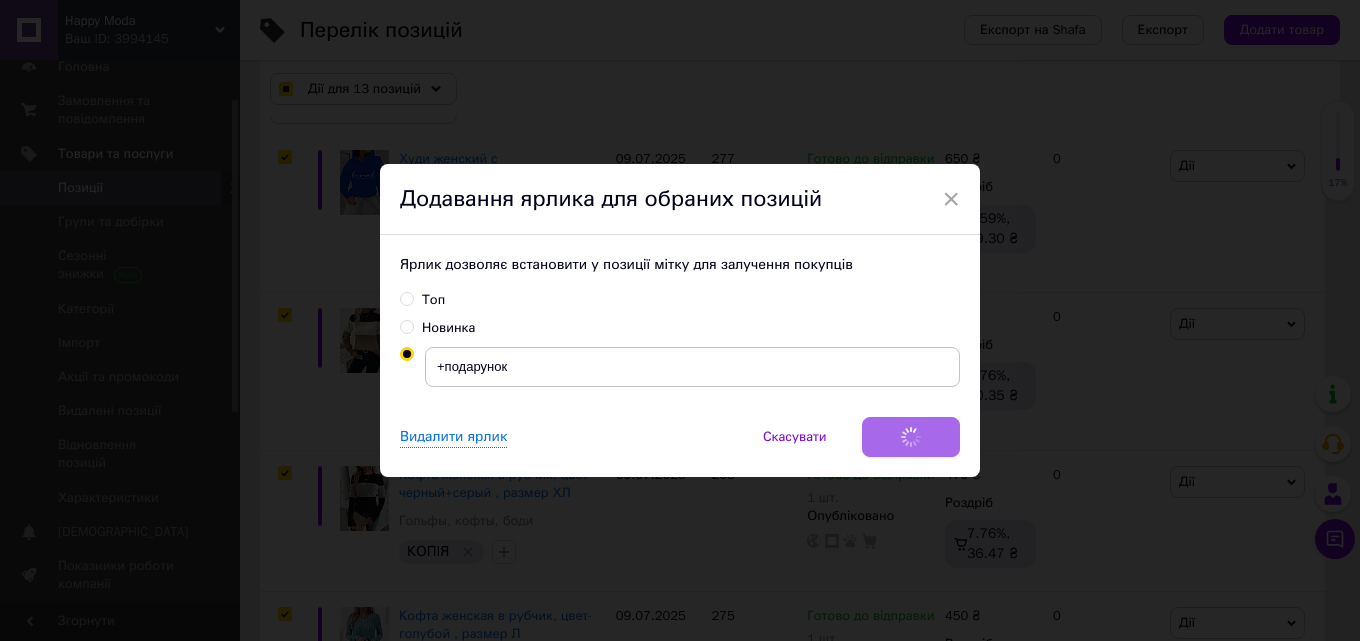 checkbox on "true" 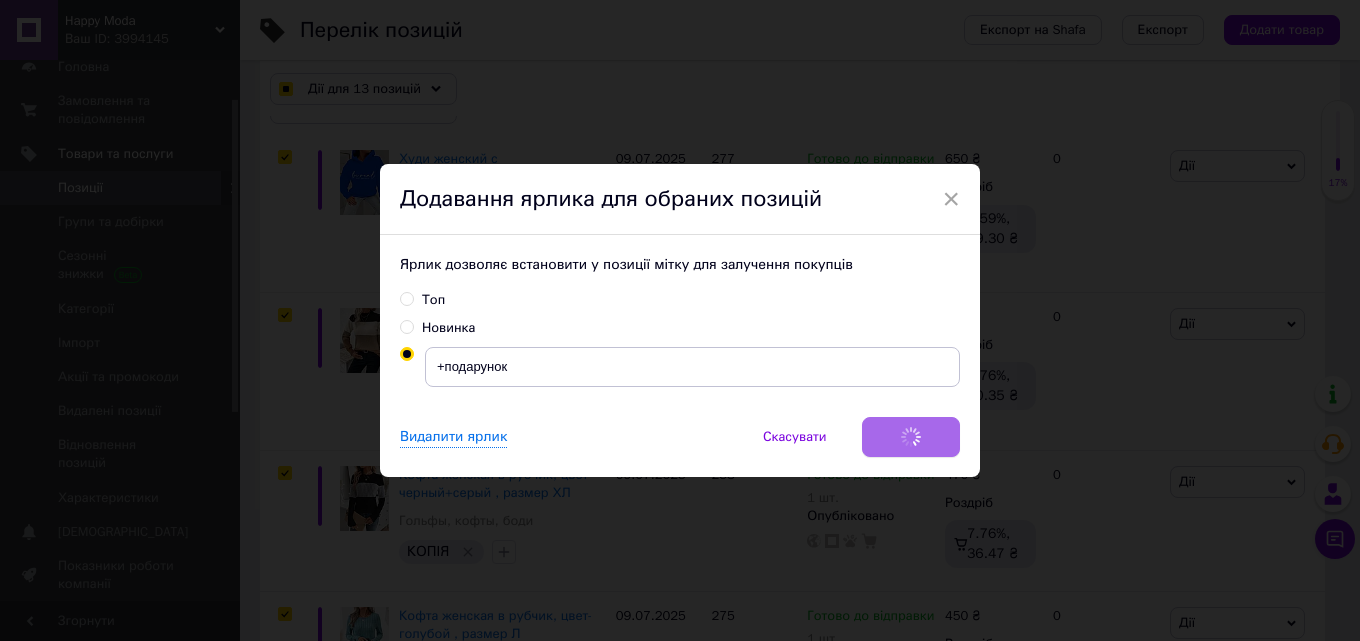 checkbox on "true" 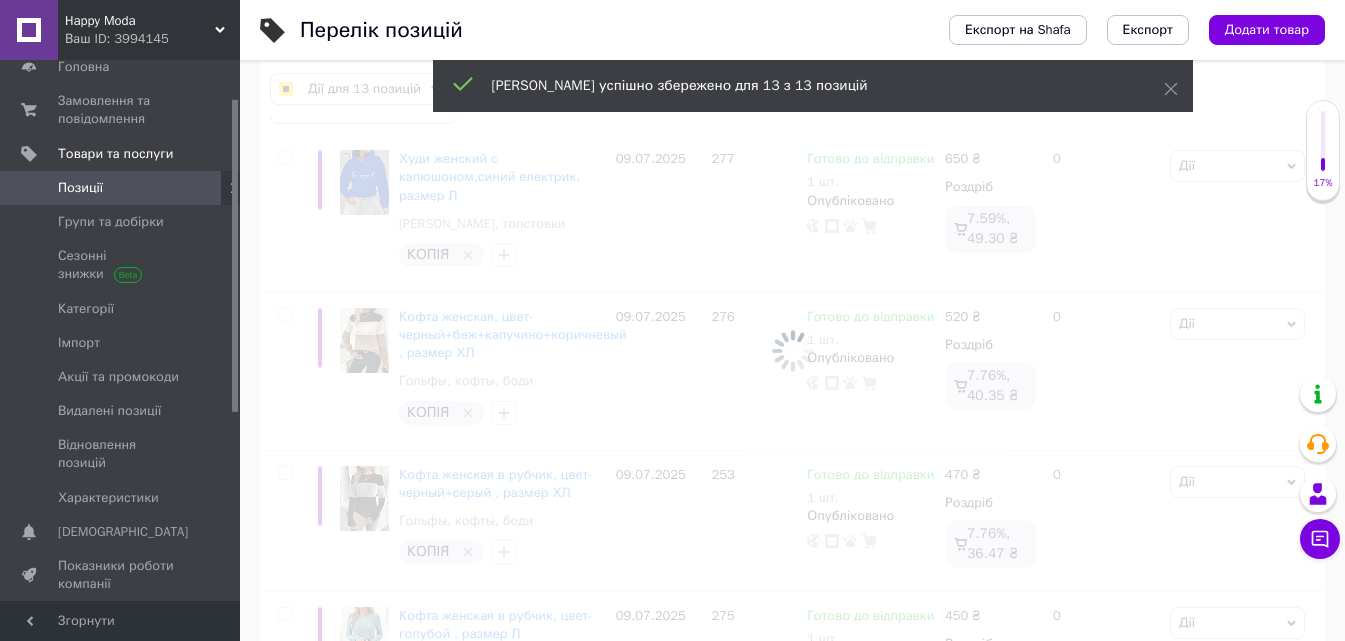 checkbox on "false" 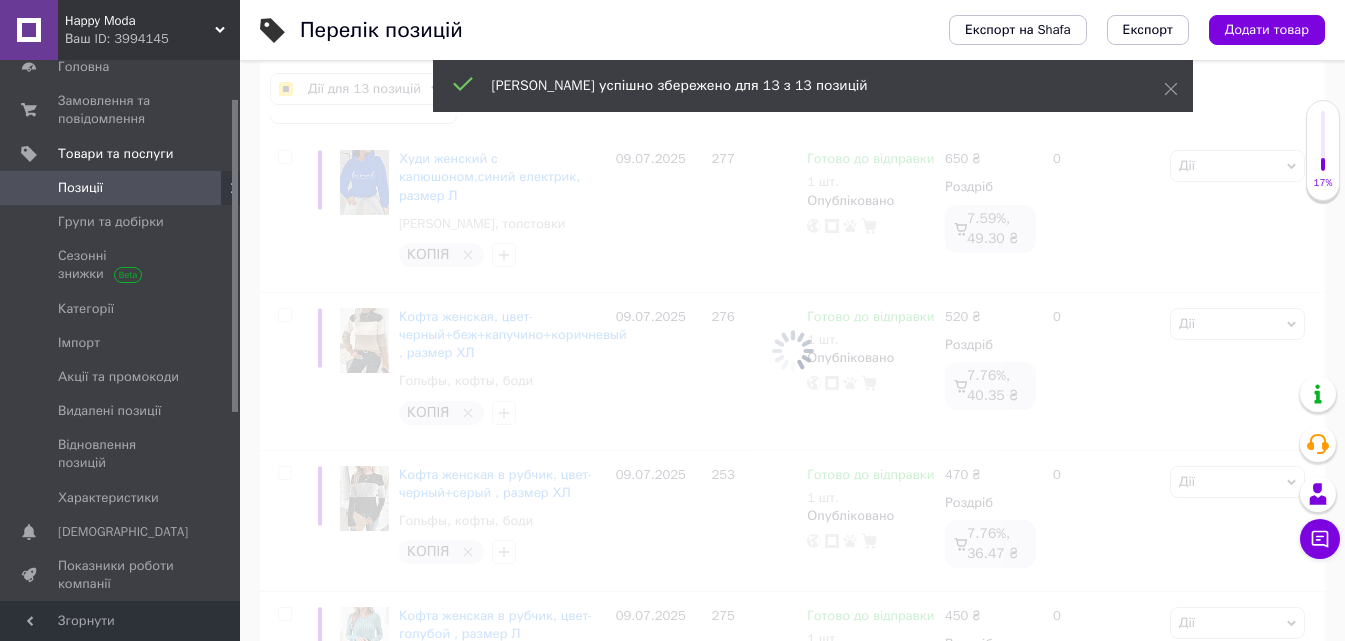 checkbox on "false" 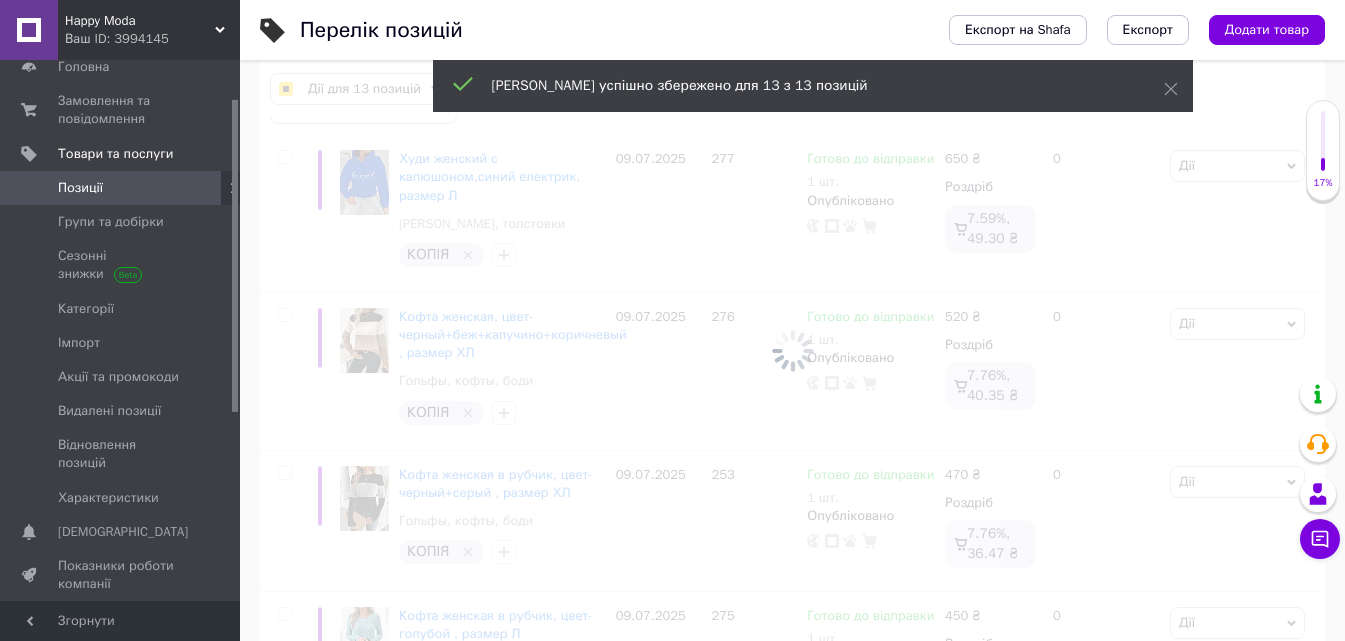 checkbox on "false" 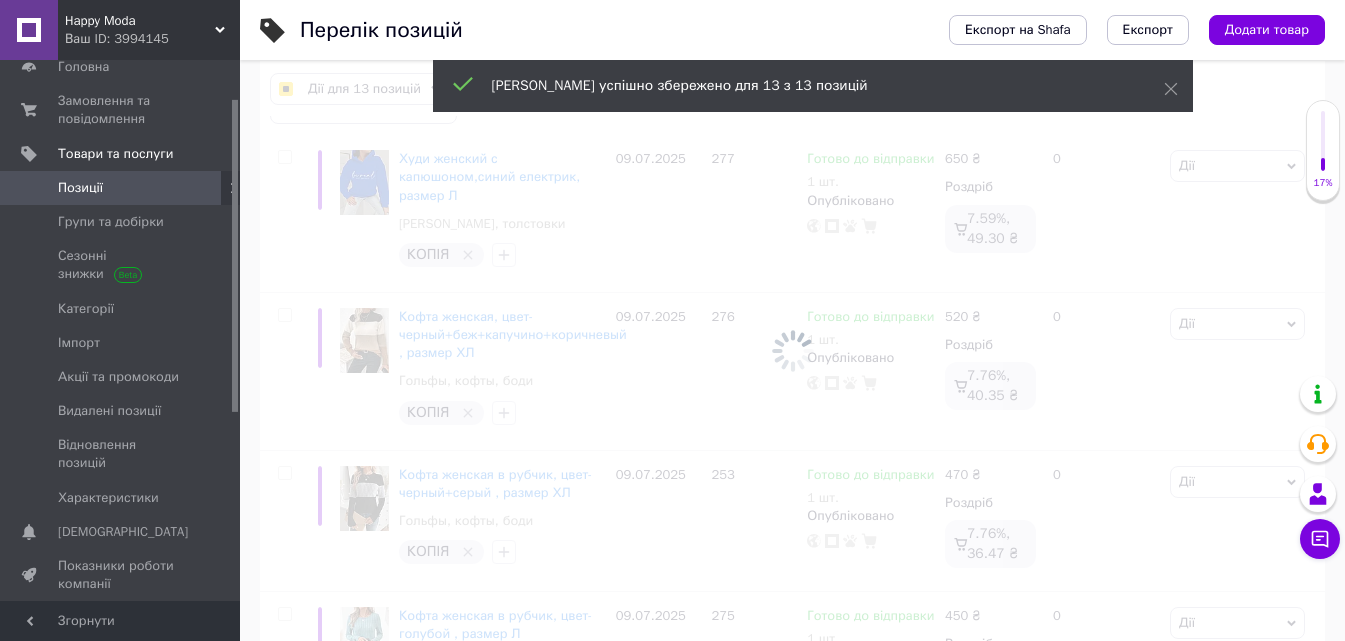 checkbox on "false" 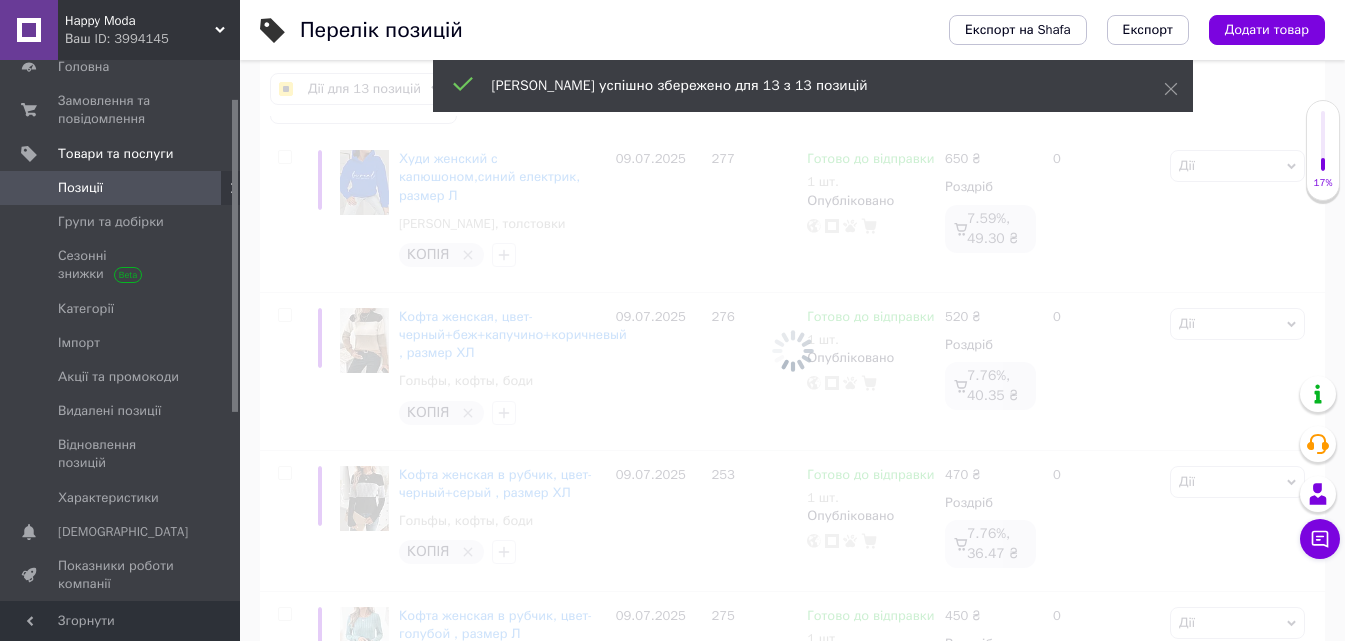 checkbox on "false" 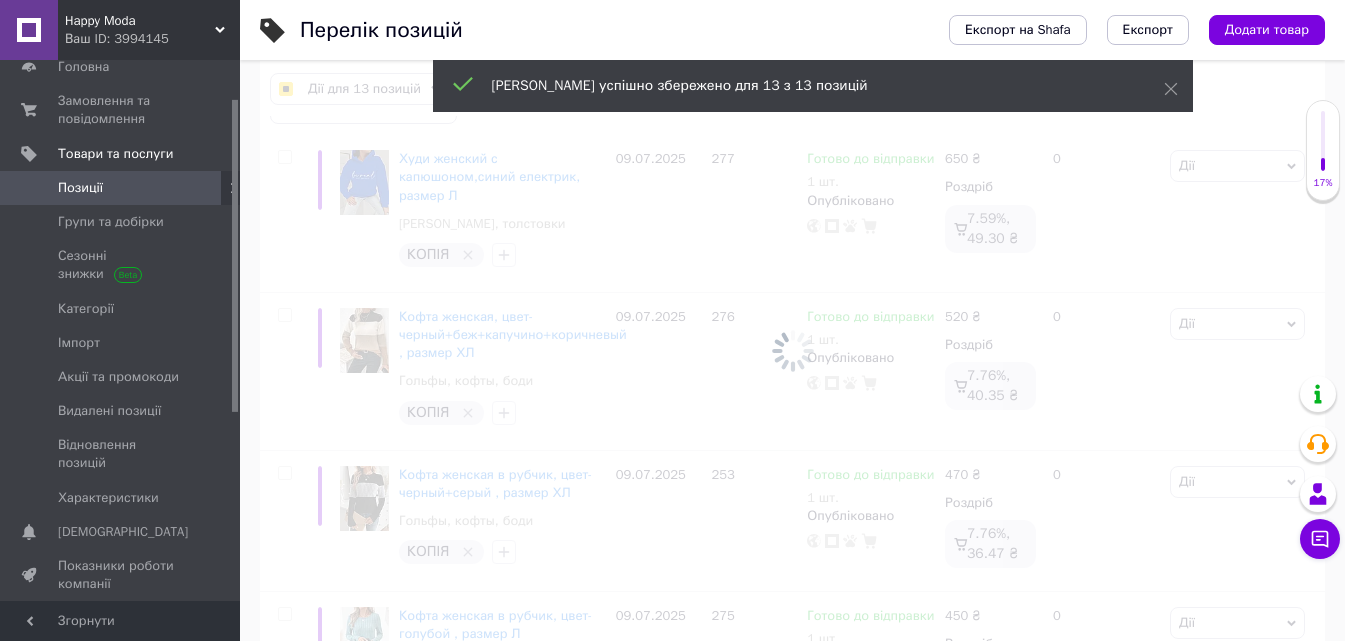 checkbox on "false" 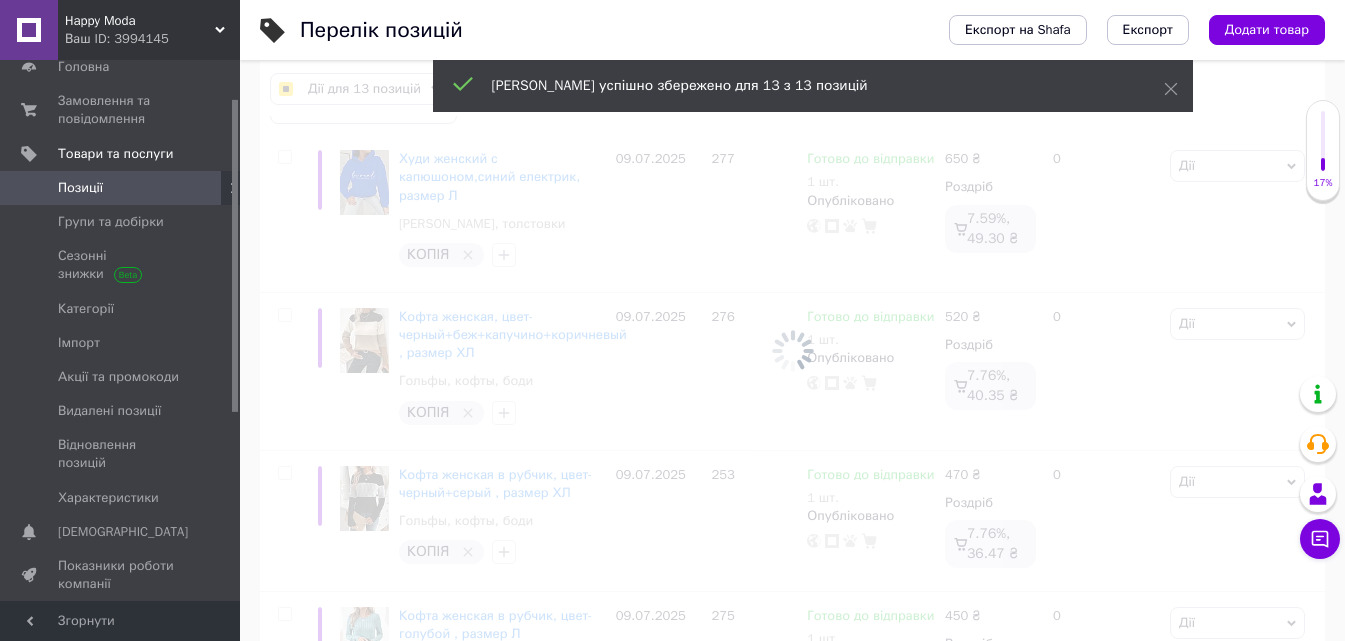checkbox on "false" 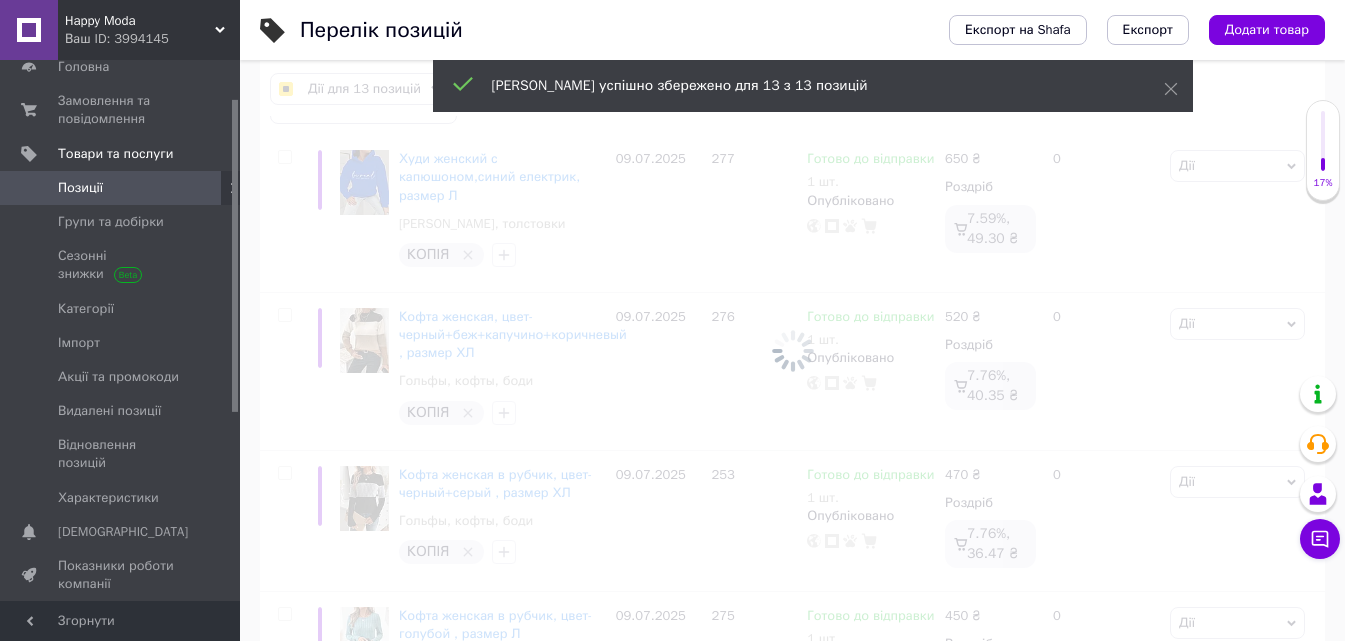 checkbox on "false" 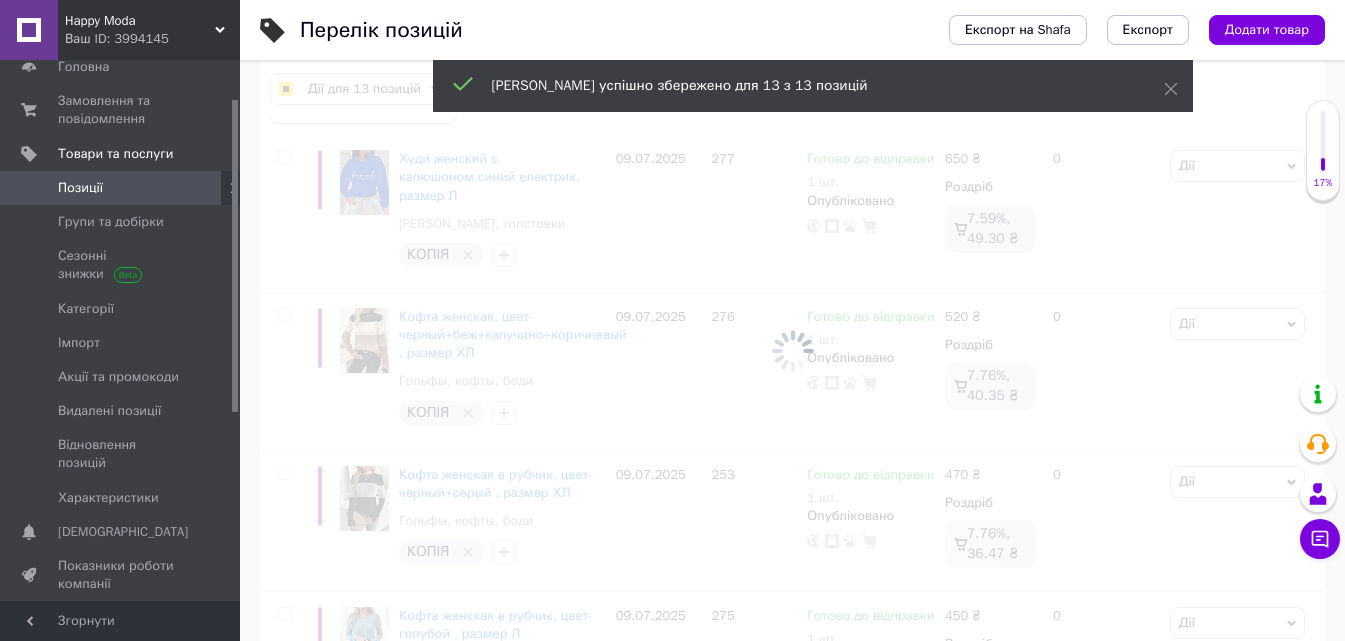 checkbox on "false" 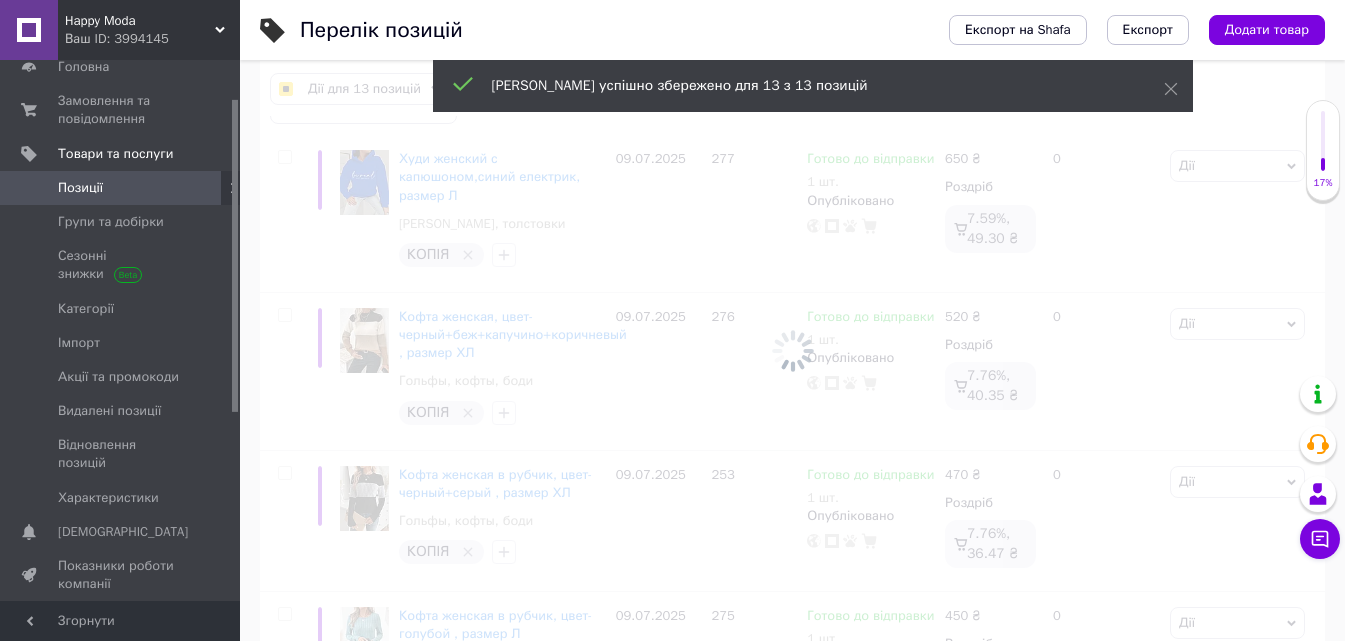 checkbox on "false" 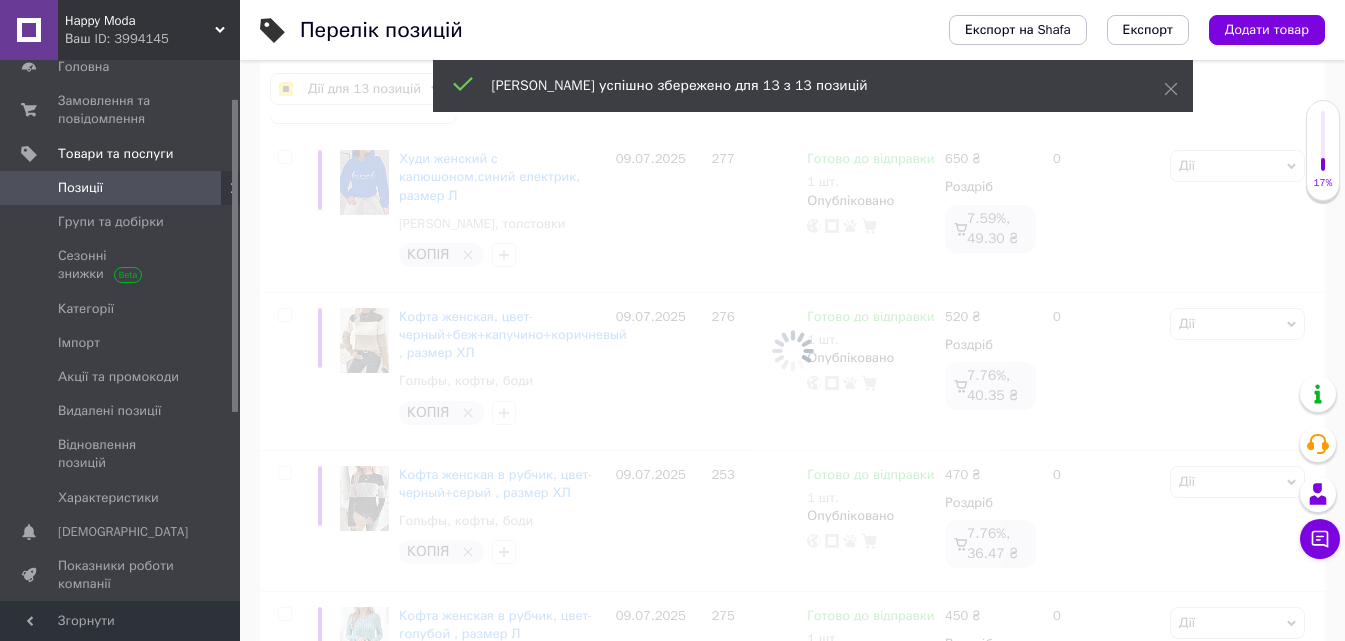 checkbox on "false" 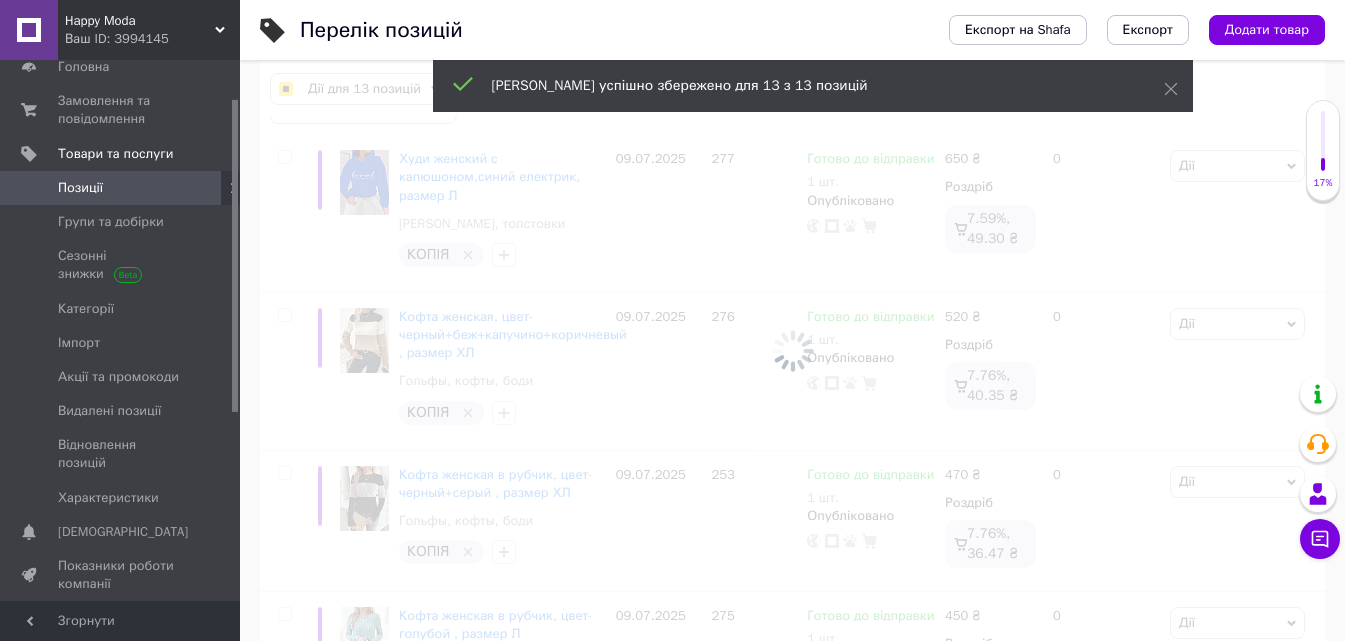 checkbox on "false" 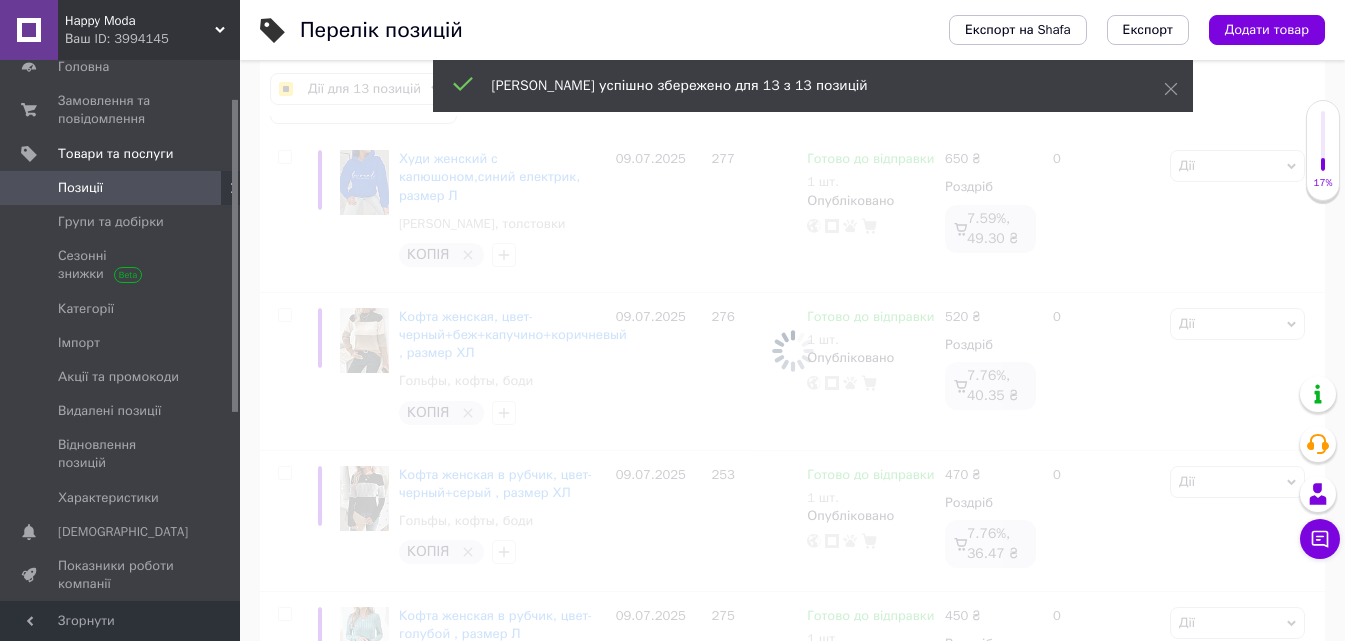 checkbox on "false" 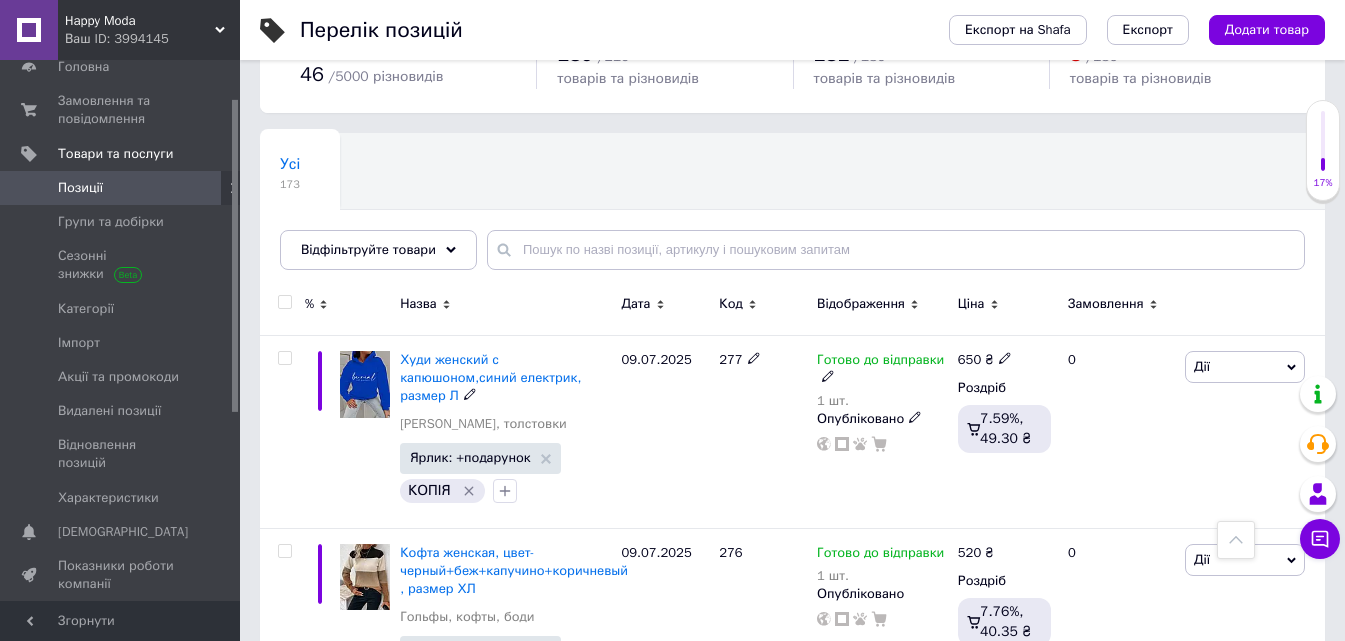 scroll, scrollTop: 0, scrollLeft: 0, axis: both 